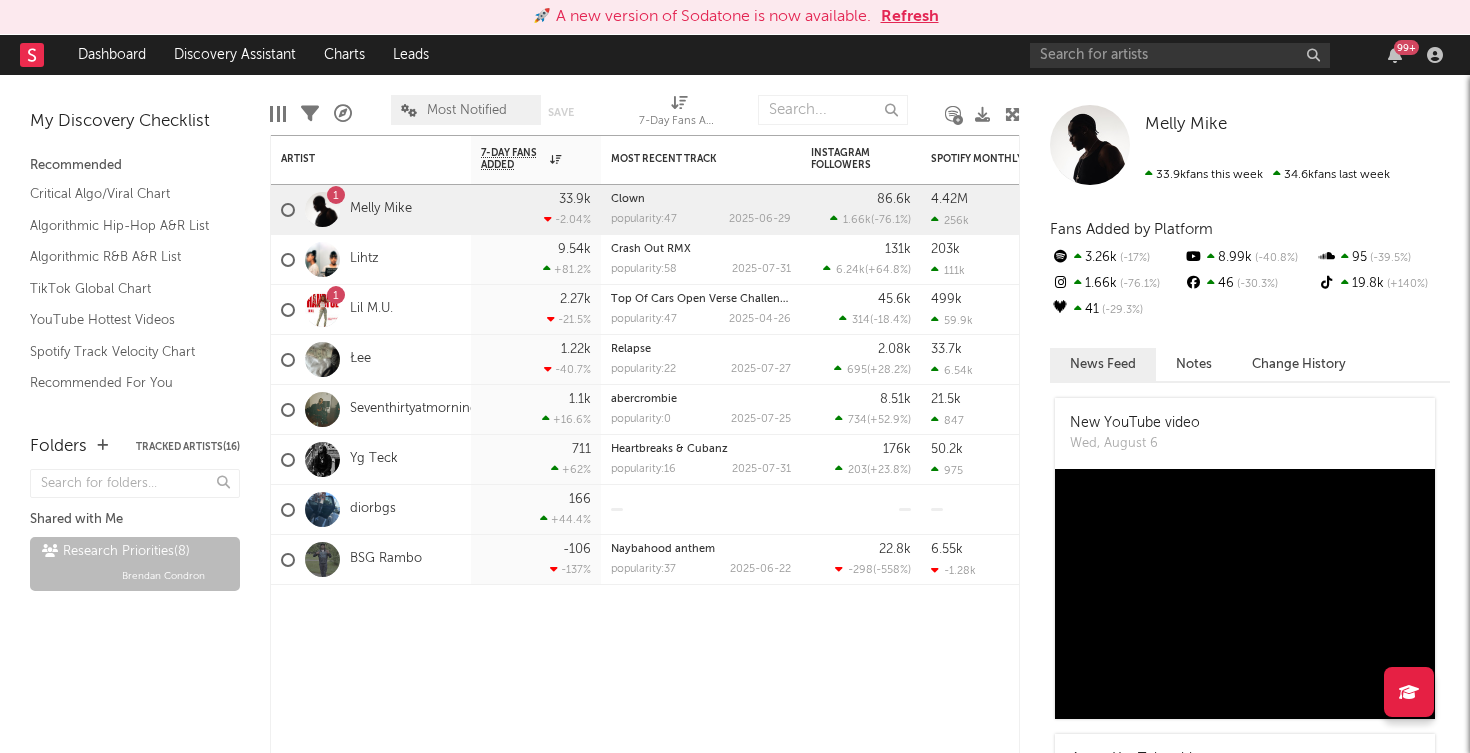 scroll, scrollTop: 0, scrollLeft: 0, axis: both 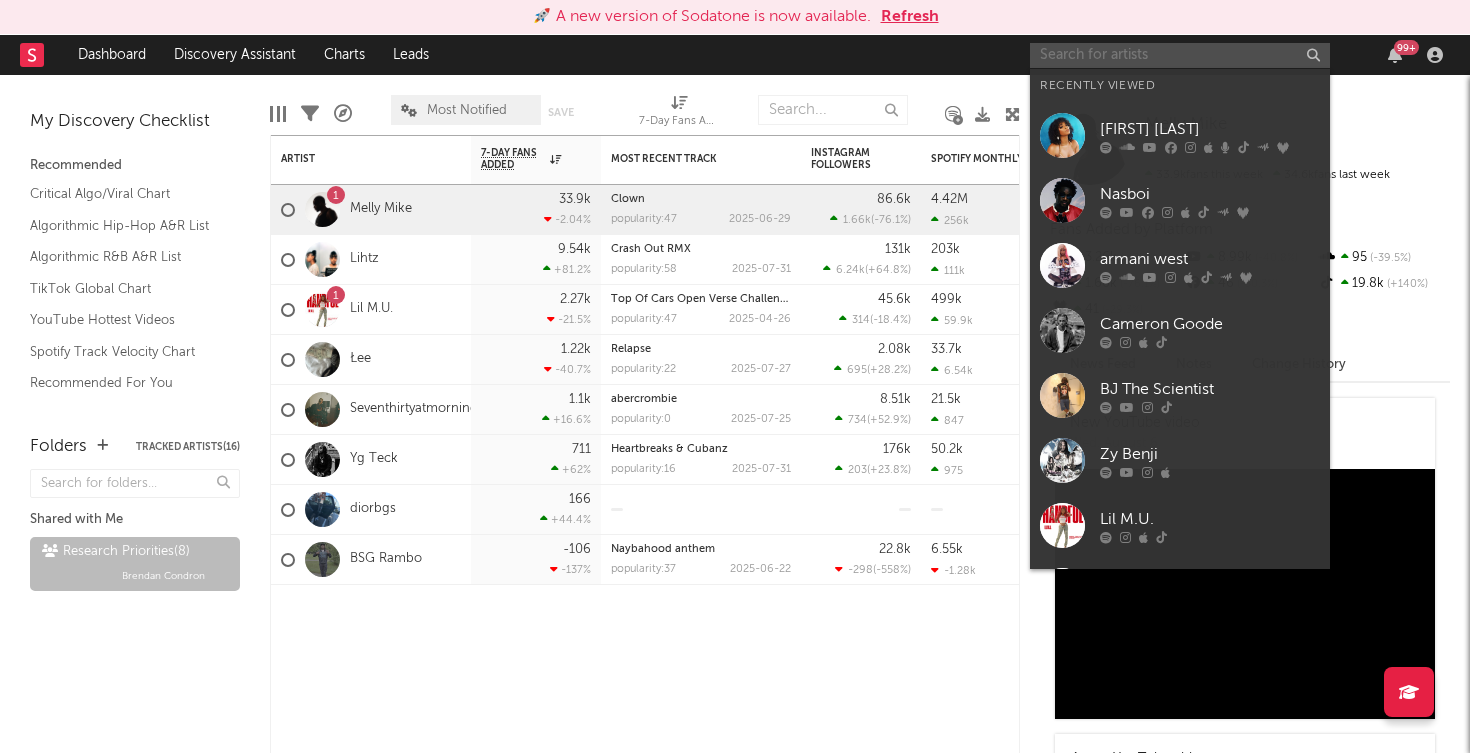 click at bounding box center (1180, 55) 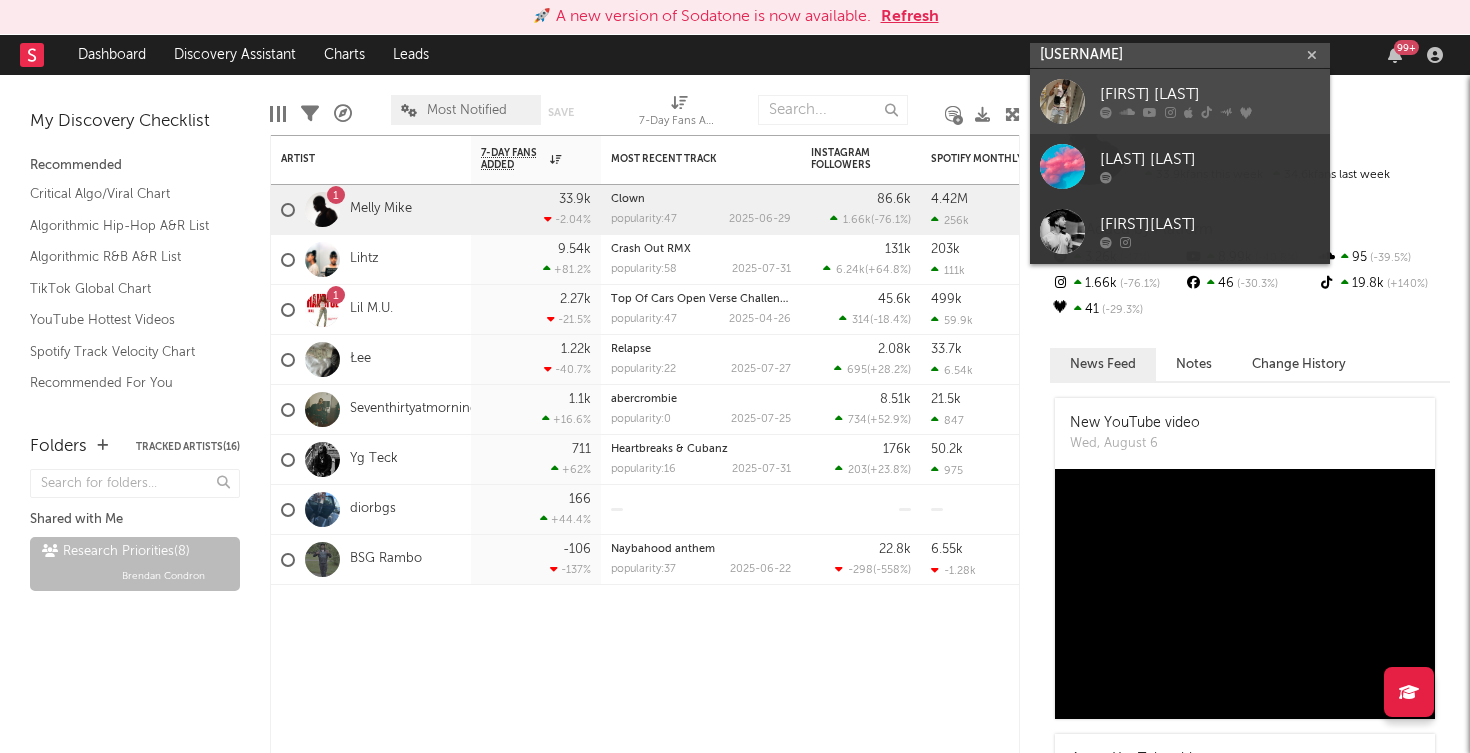 type on "javo donn" 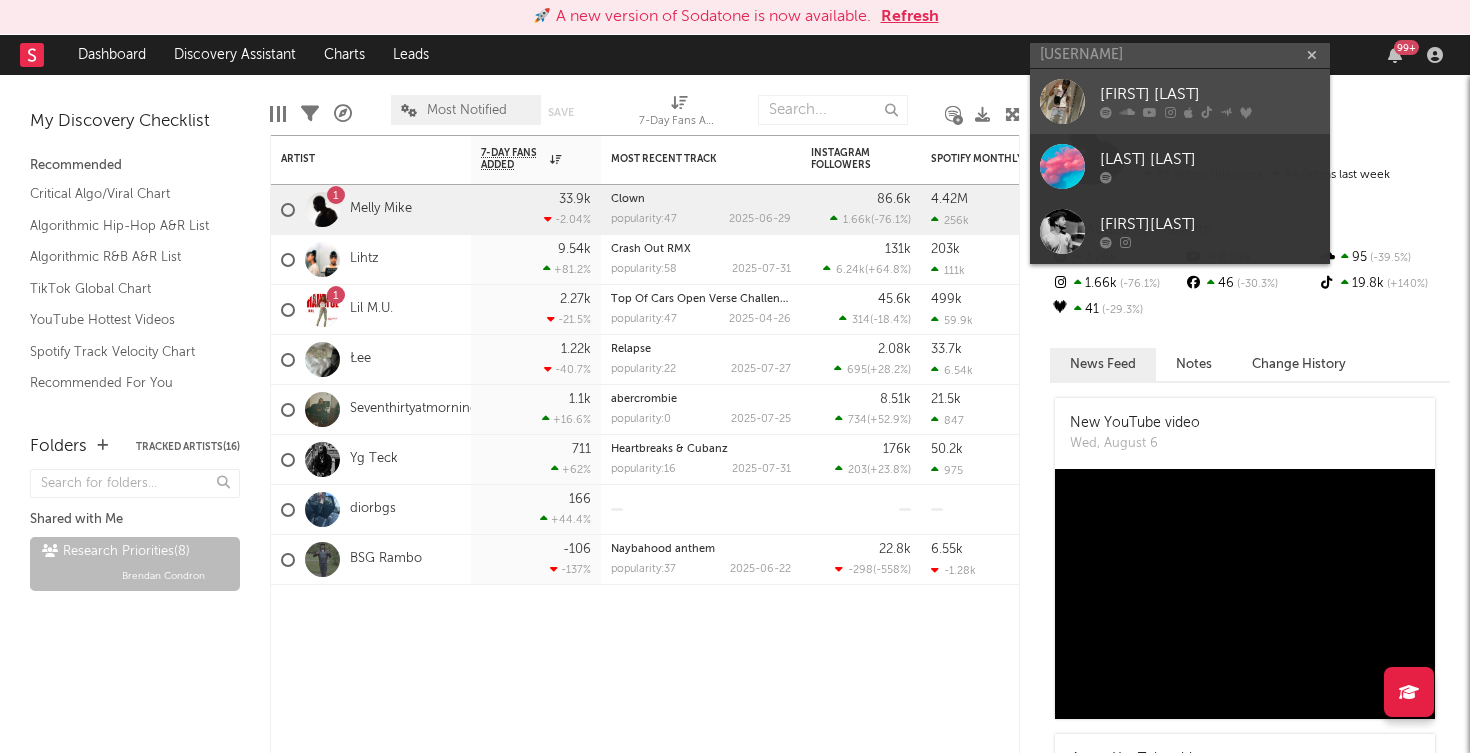 click on "Javo Donn" at bounding box center (1210, 95) 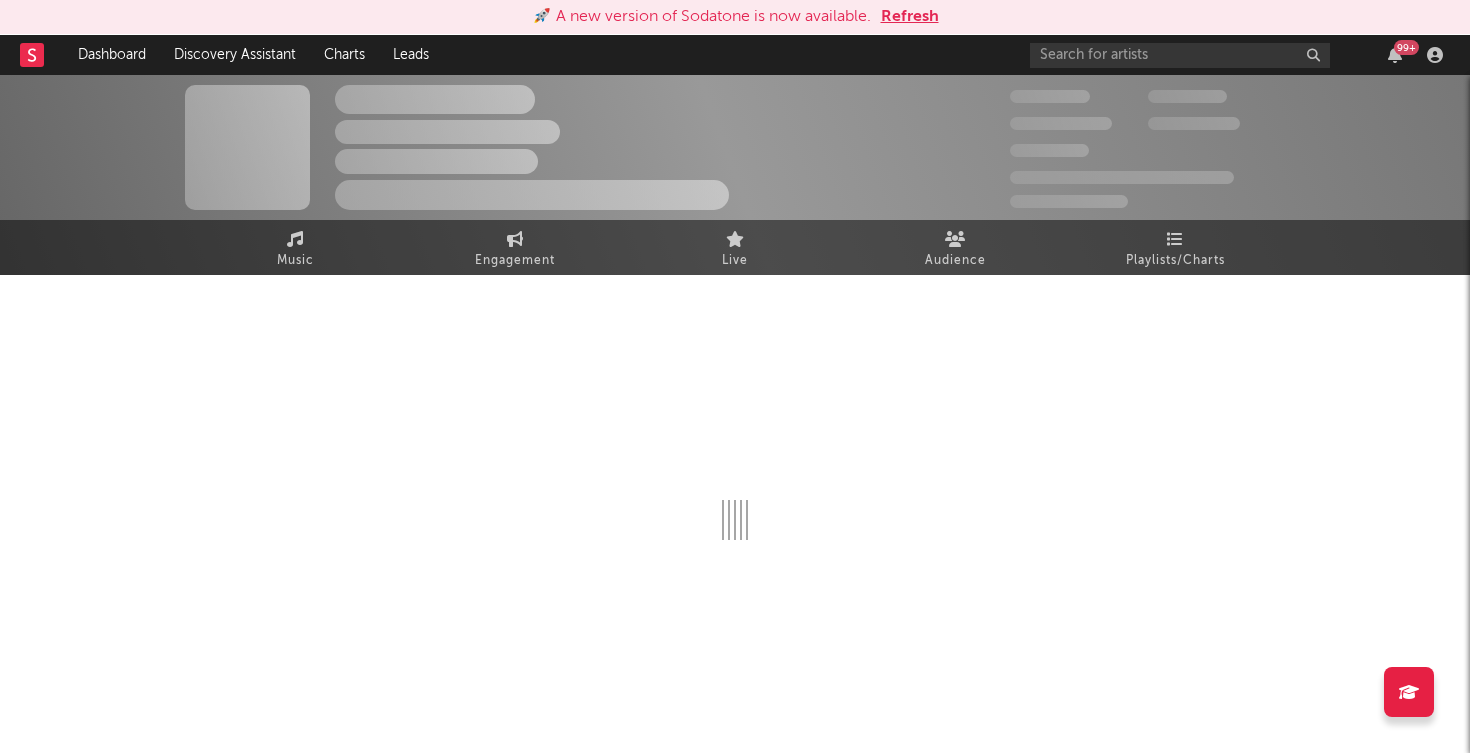 select on "6m" 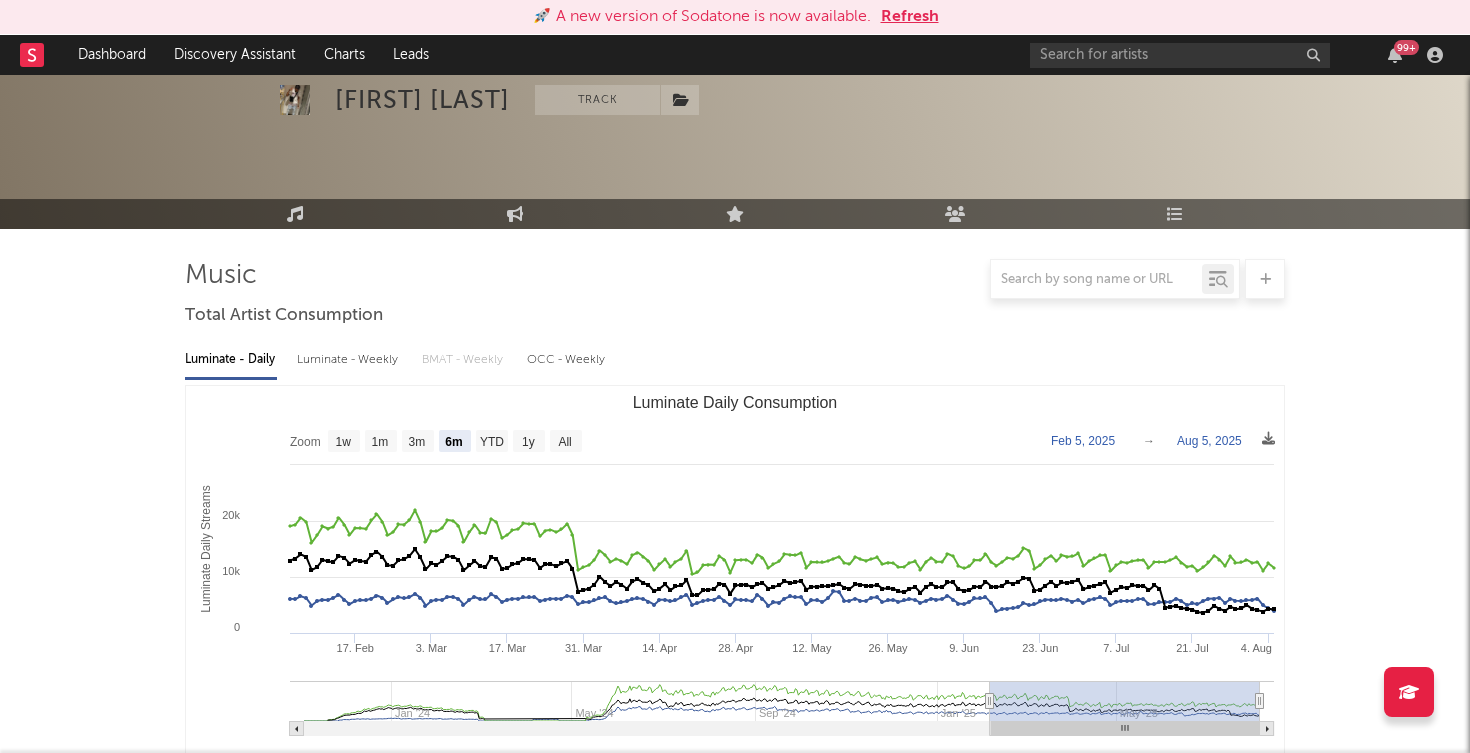 scroll, scrollTop: 0, scrollLeft: 0, axis: both 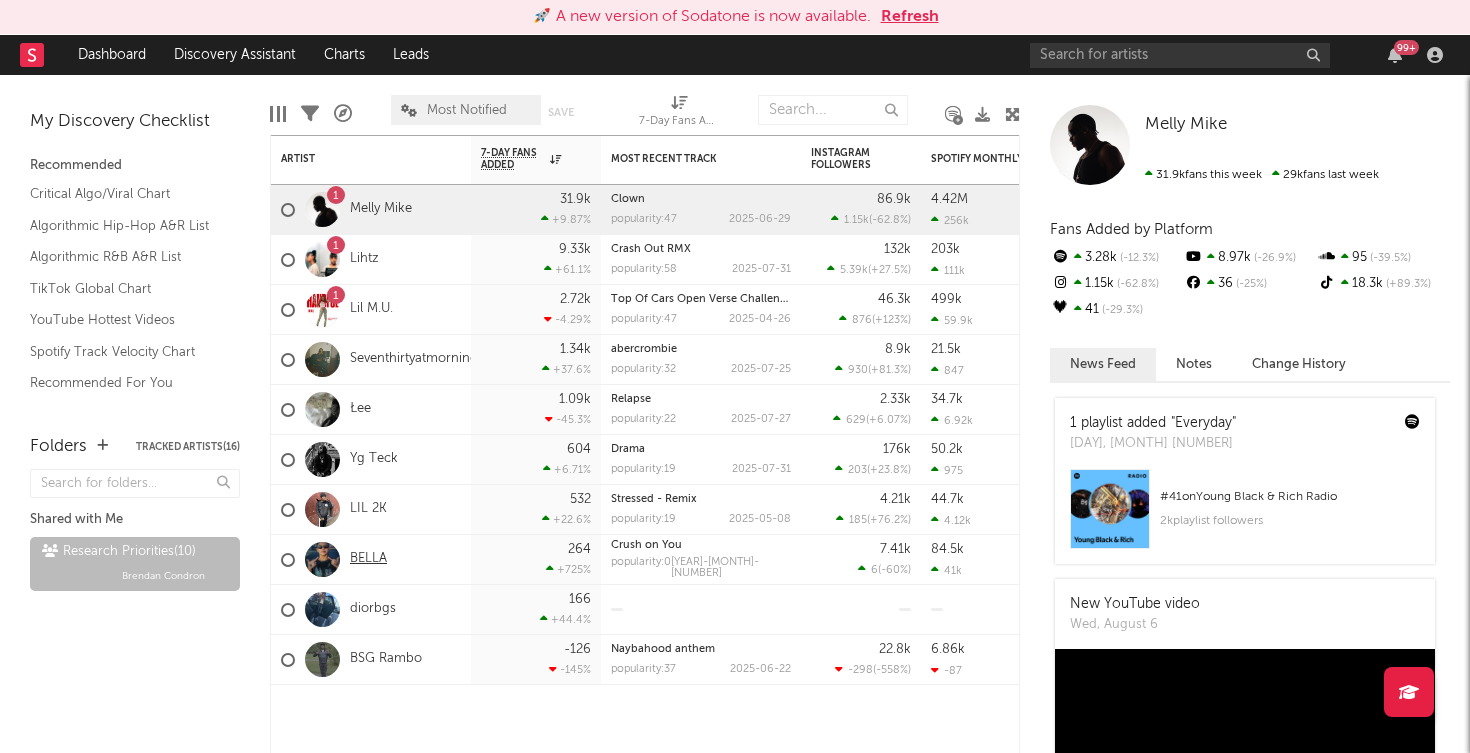 click on "BELLA" at bounding box center (368, 559) 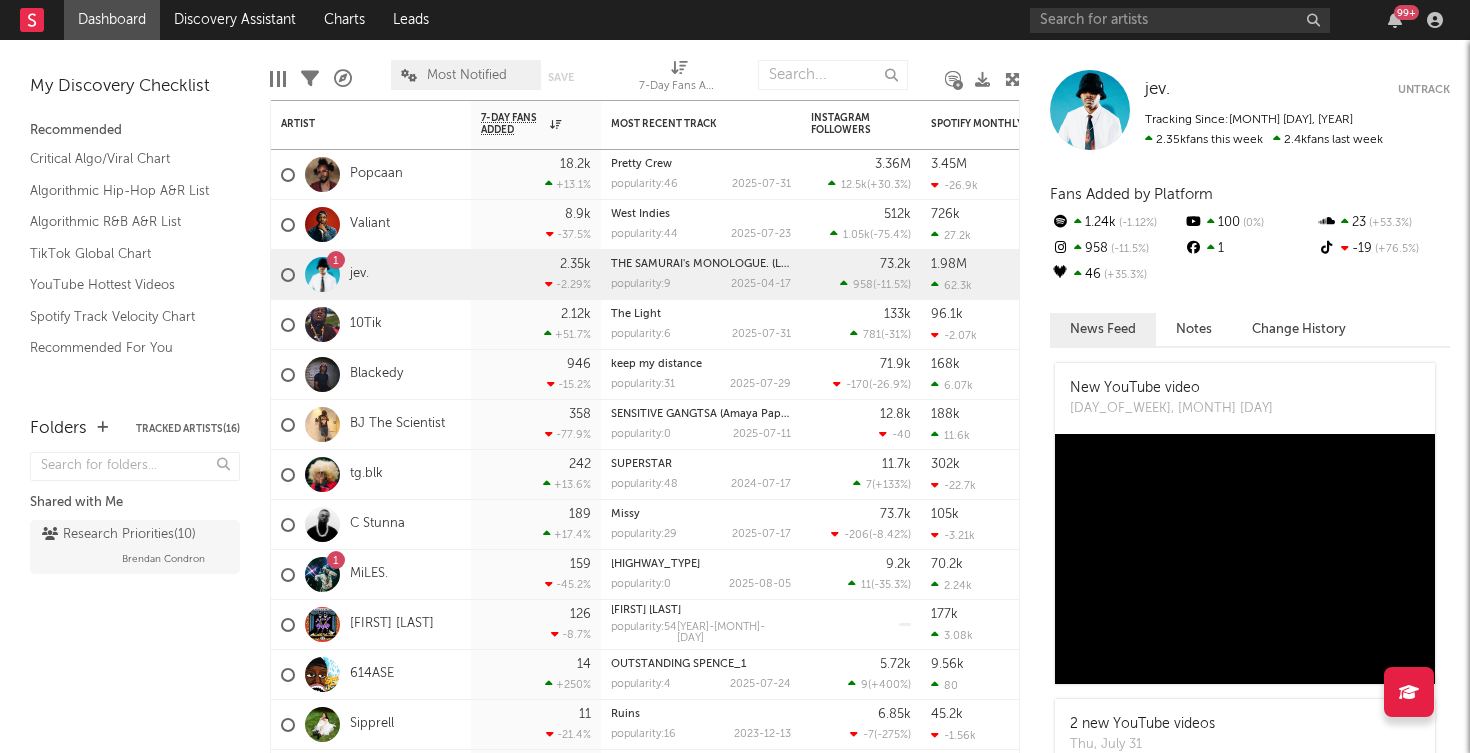 scroll, scrollTop: 0, scrollLeft: 0, axis: both 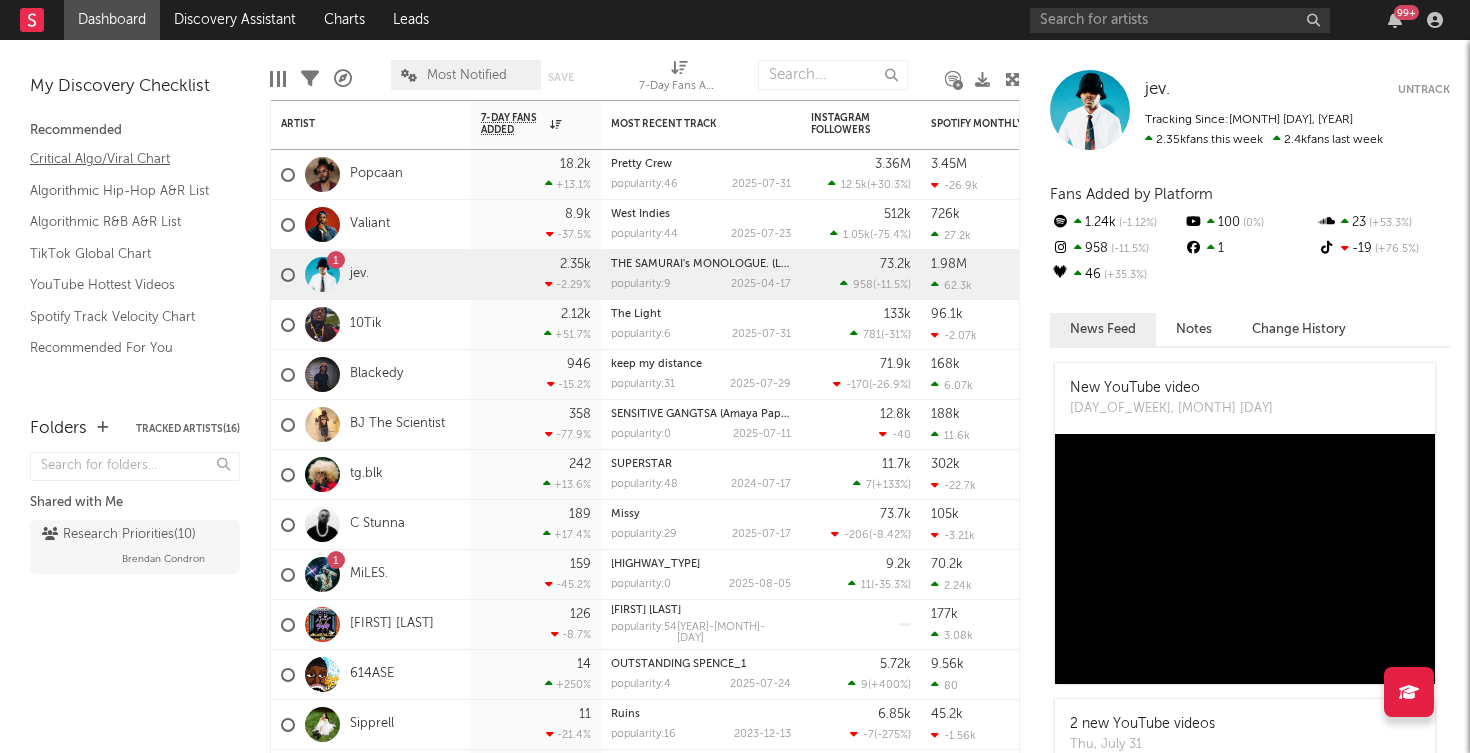 click on "Critical Algo/Viral Chart" at bounding box center (125, 159) 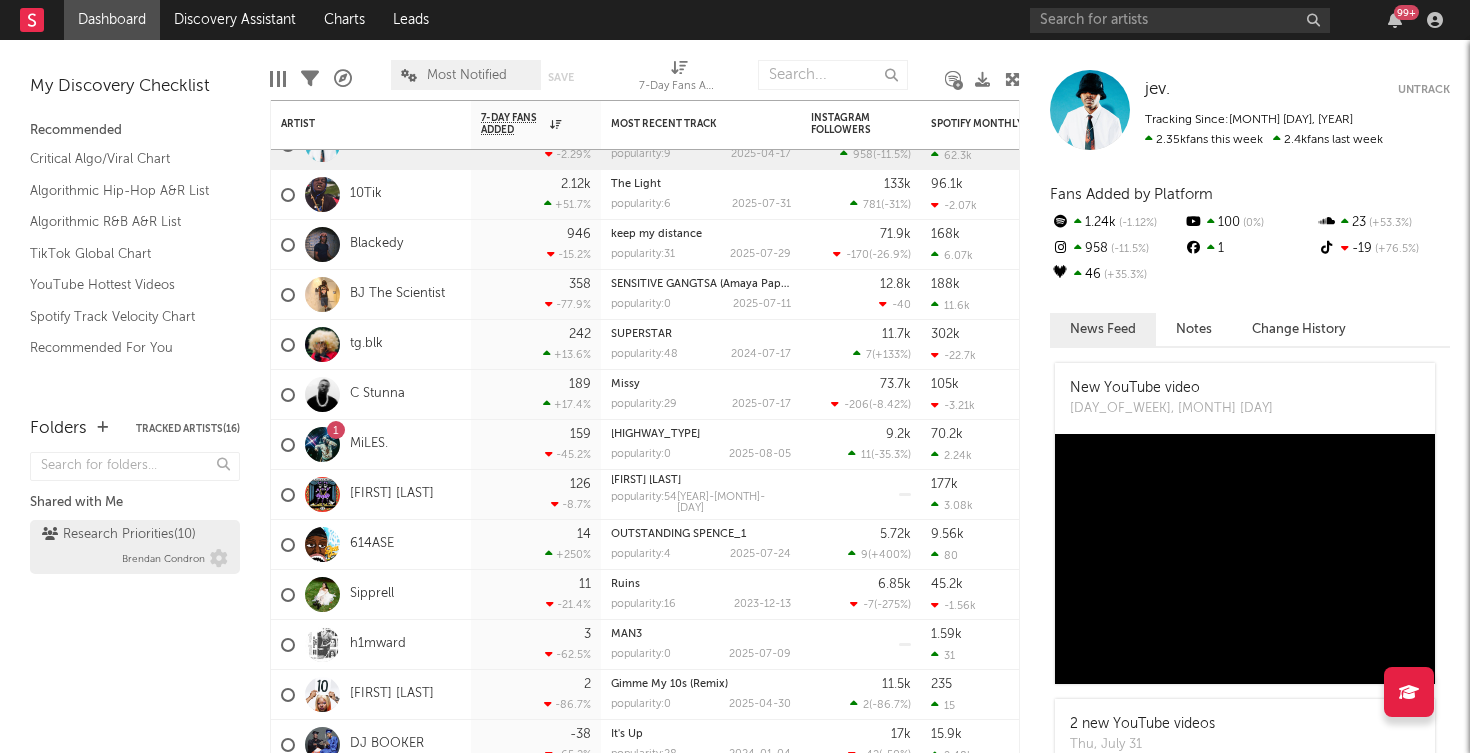 click on "Research Priorities  ( 10 )" at bounding box center (119, 535) 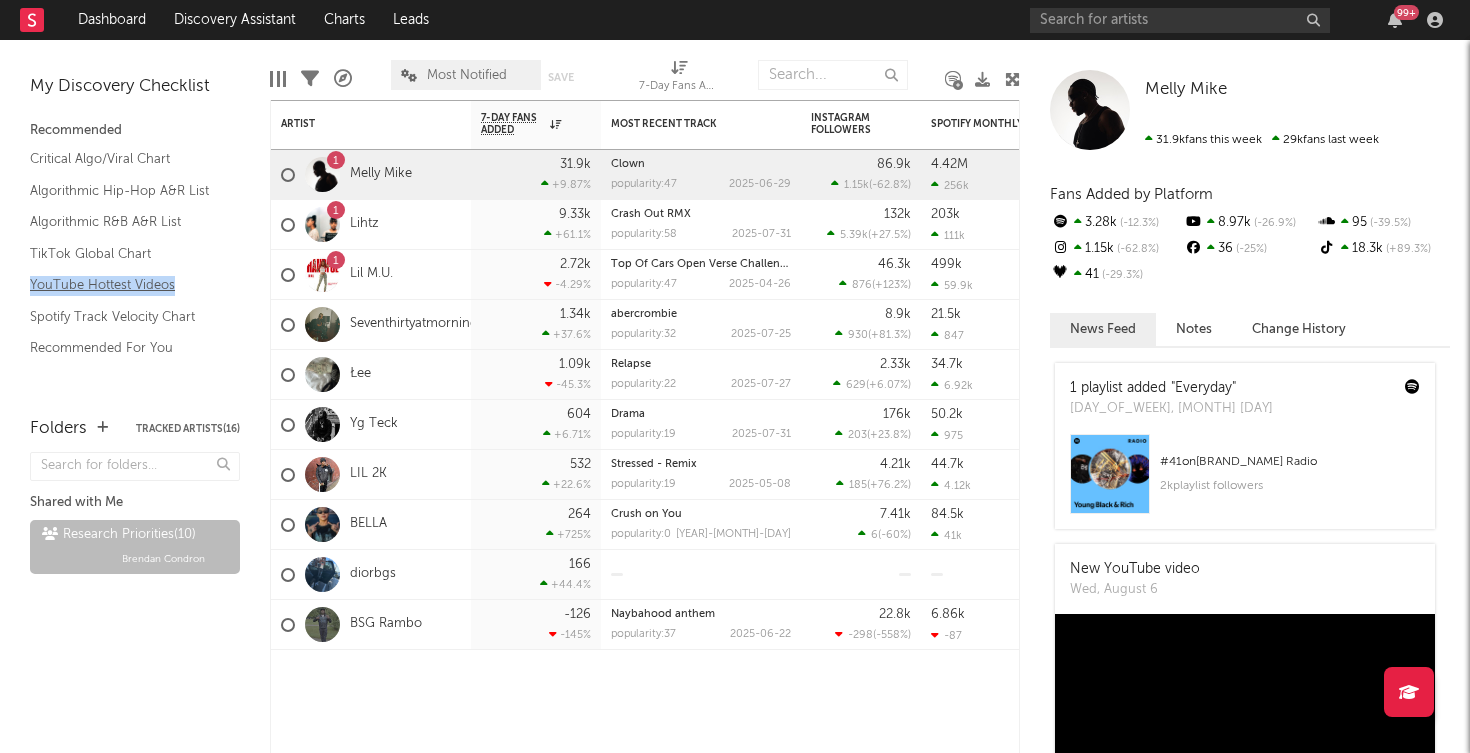 click on "YouTube Hottest Videos" at bounding box center (125, 285) 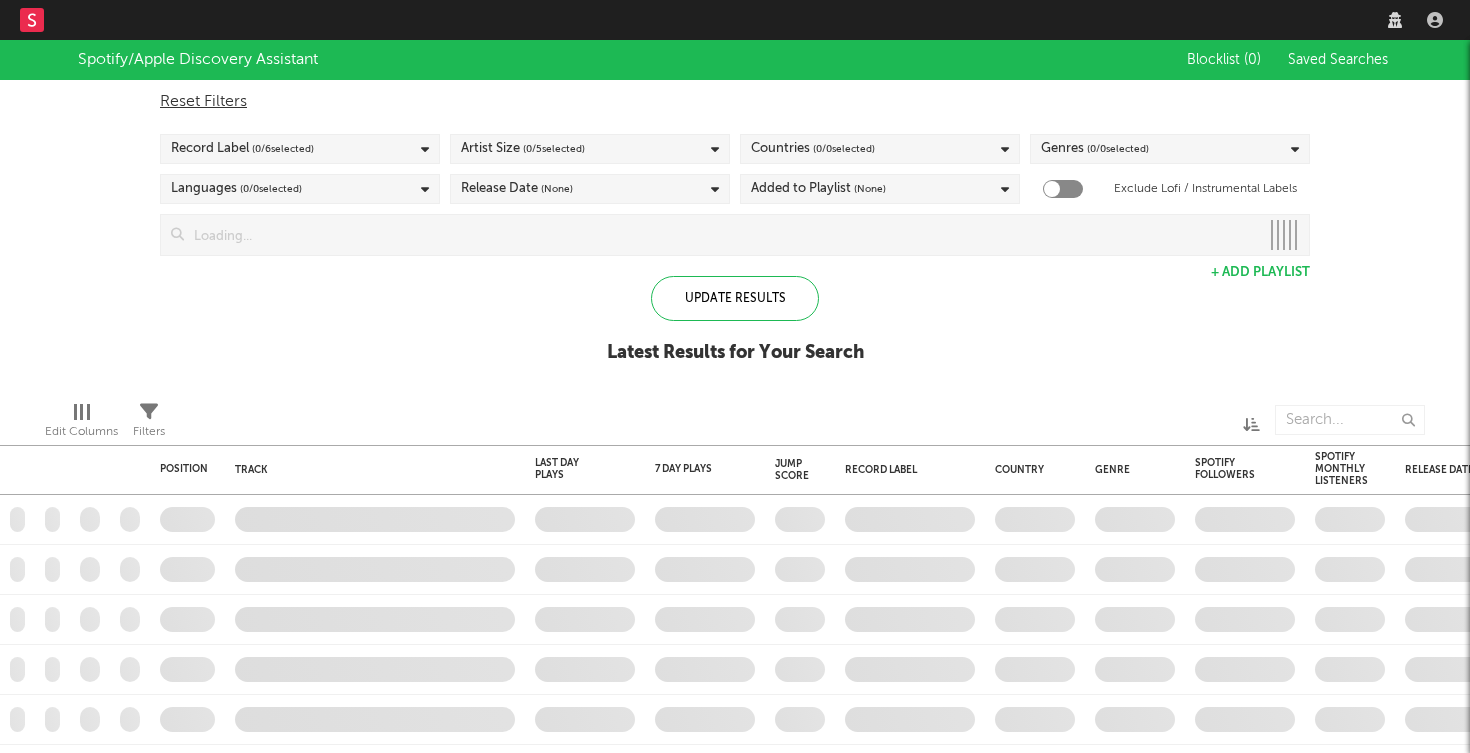 scroll, scrollTop: 0, scrollLeft: 0, axis: both 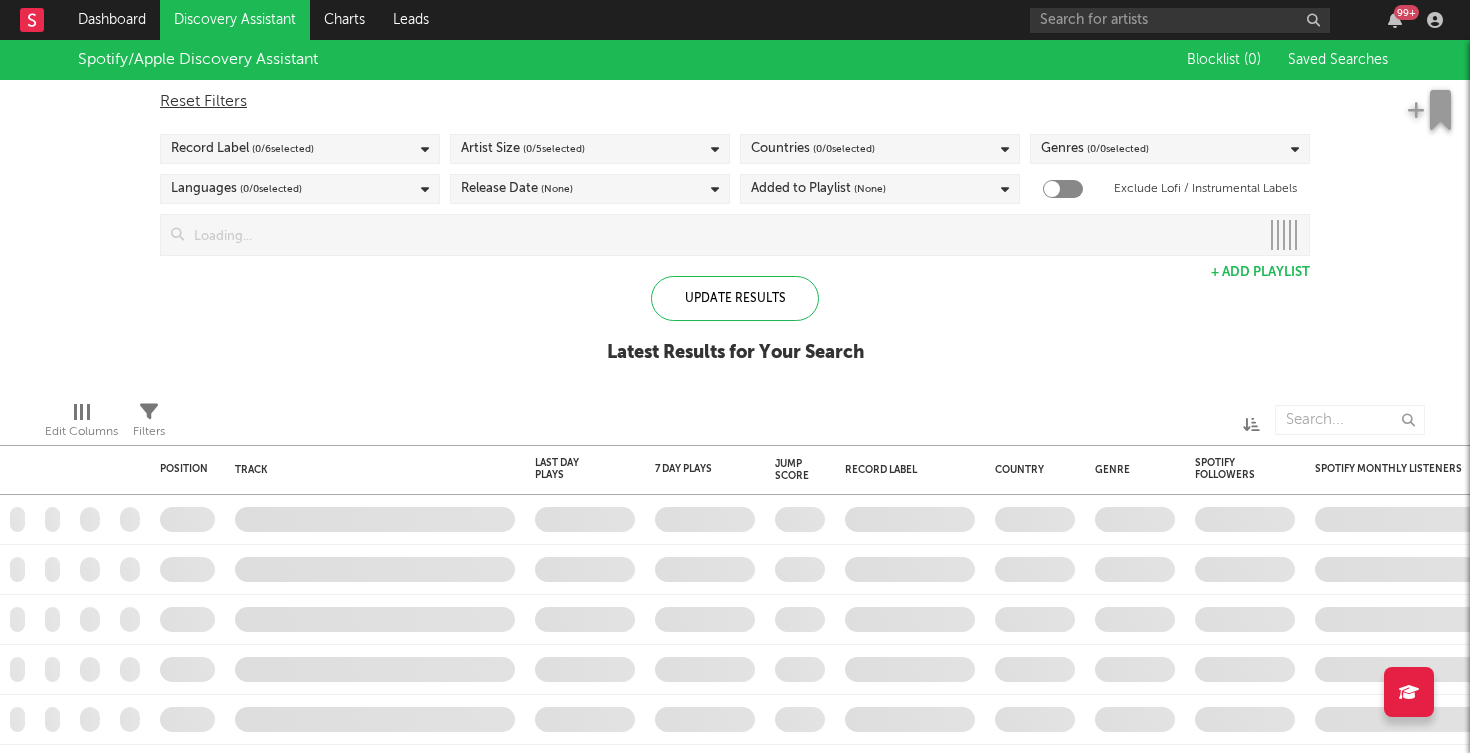 checkbox on "true" 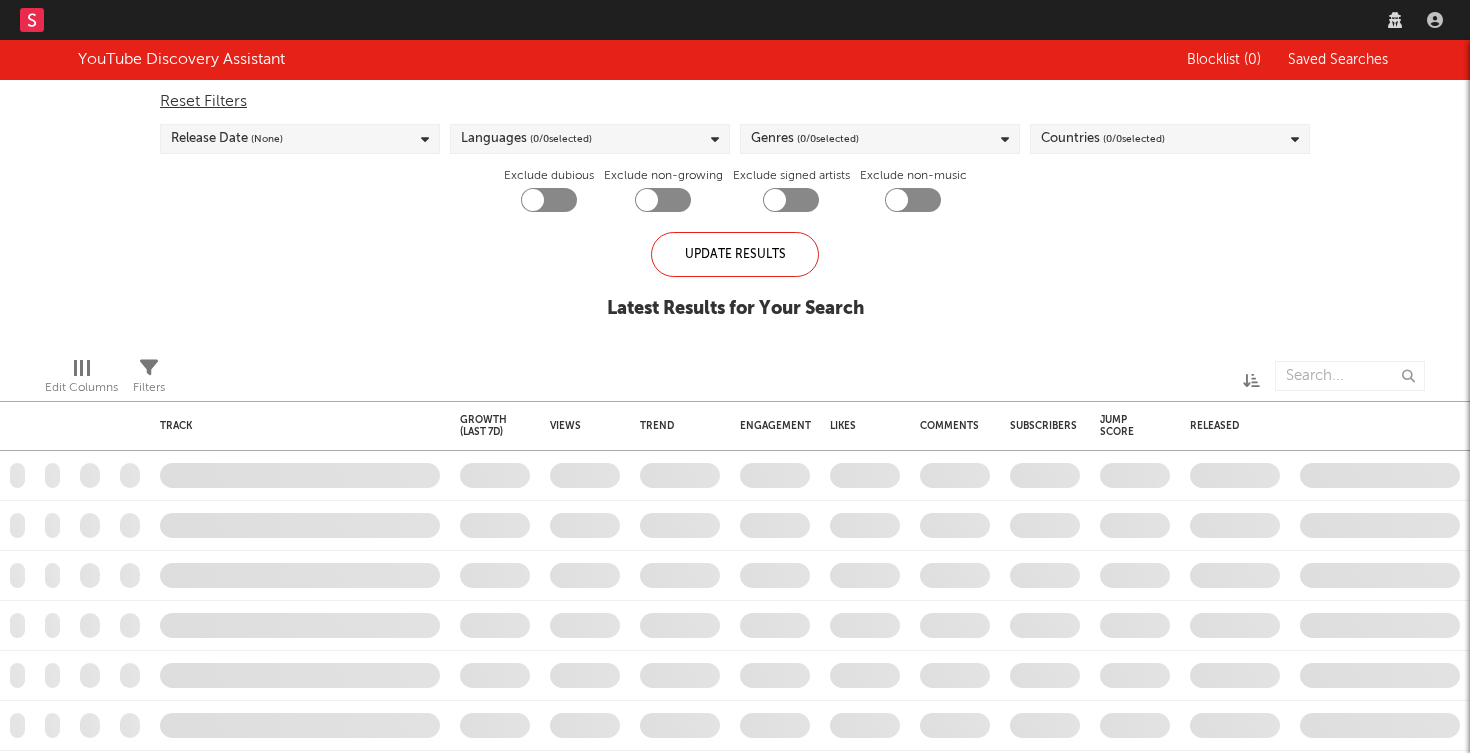 scroll, scrollTop: 0, scrollLeft: 0, axis: both 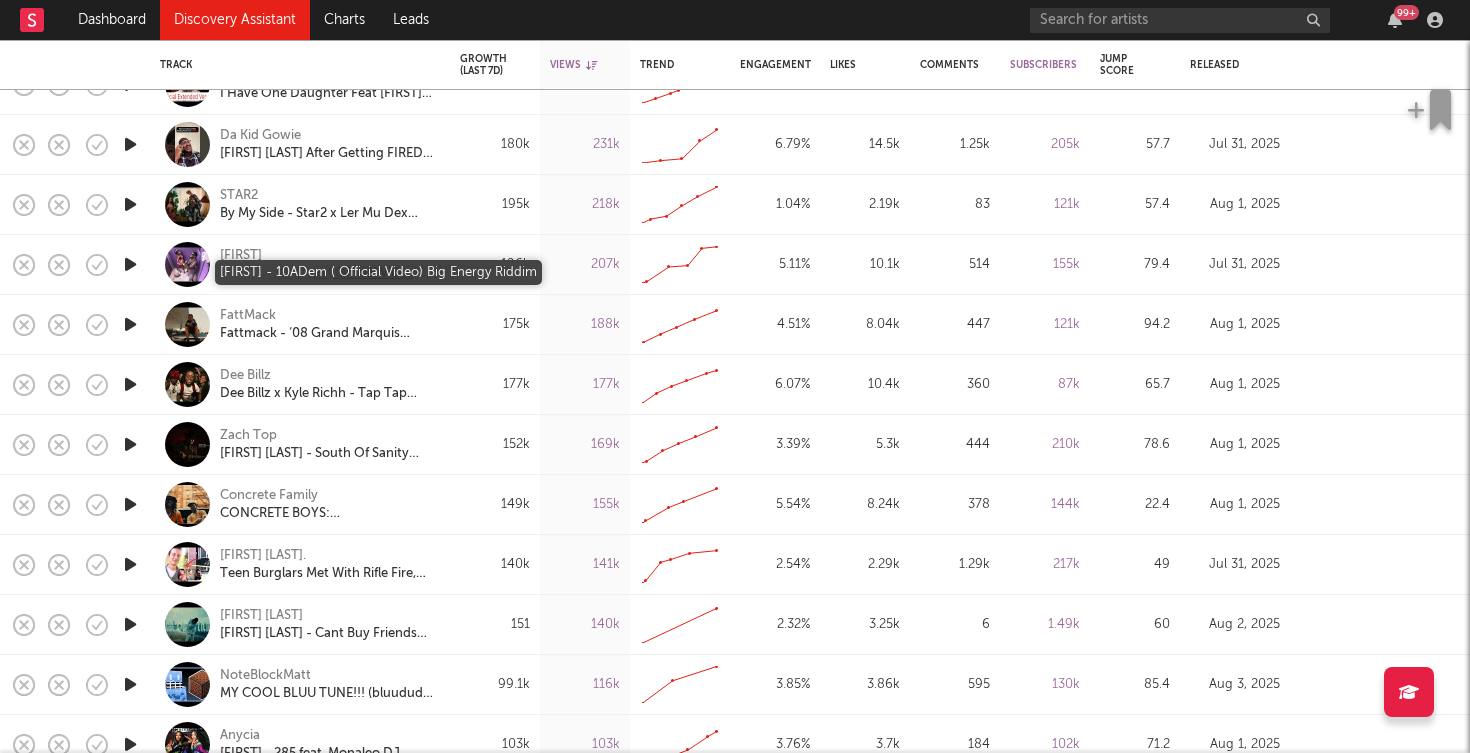 click on "Jquan - 10ADem ( Official Video) Big Energy Riddim" at bounding box center [327, 274] 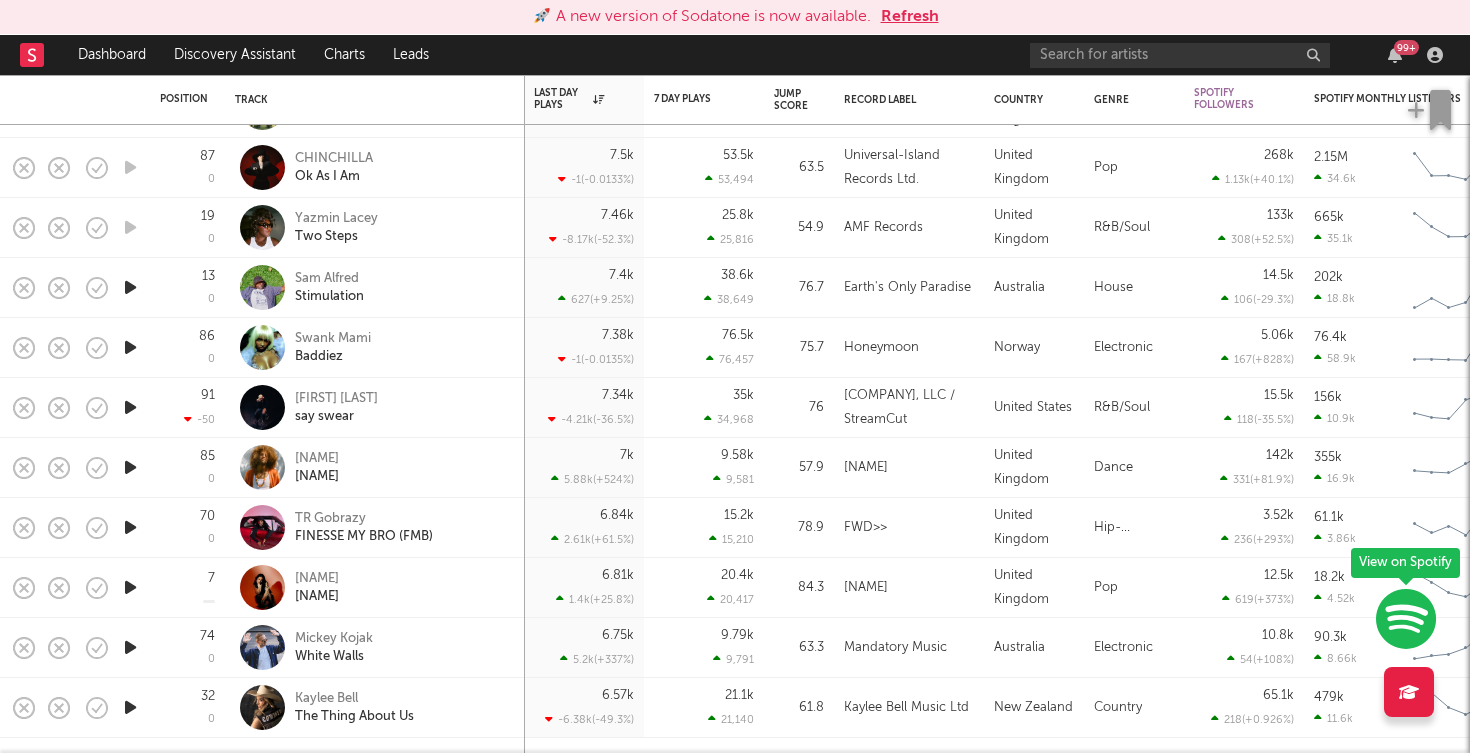 scroll, scrollTop: 0, scrollLeft: 0, axis: both 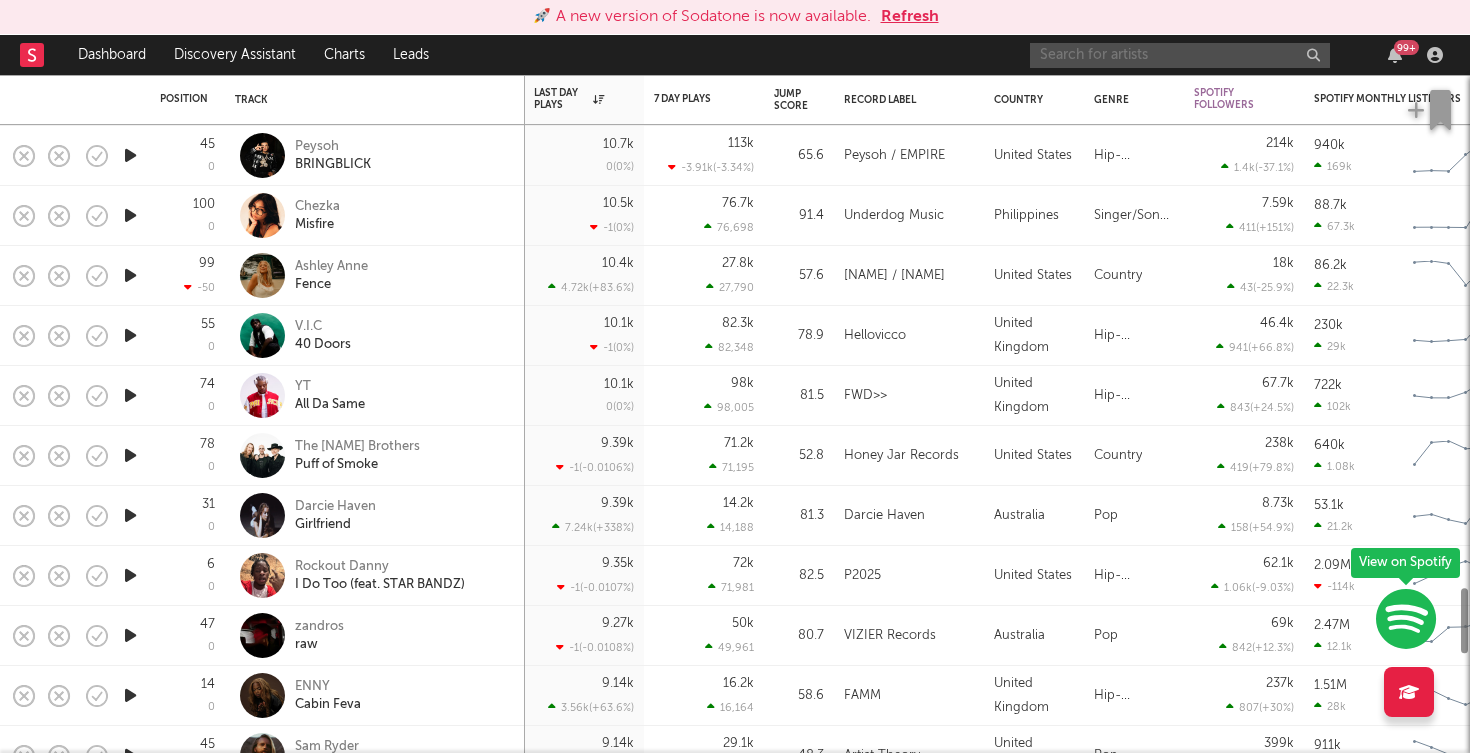 click at bounding box center (1180, 55) 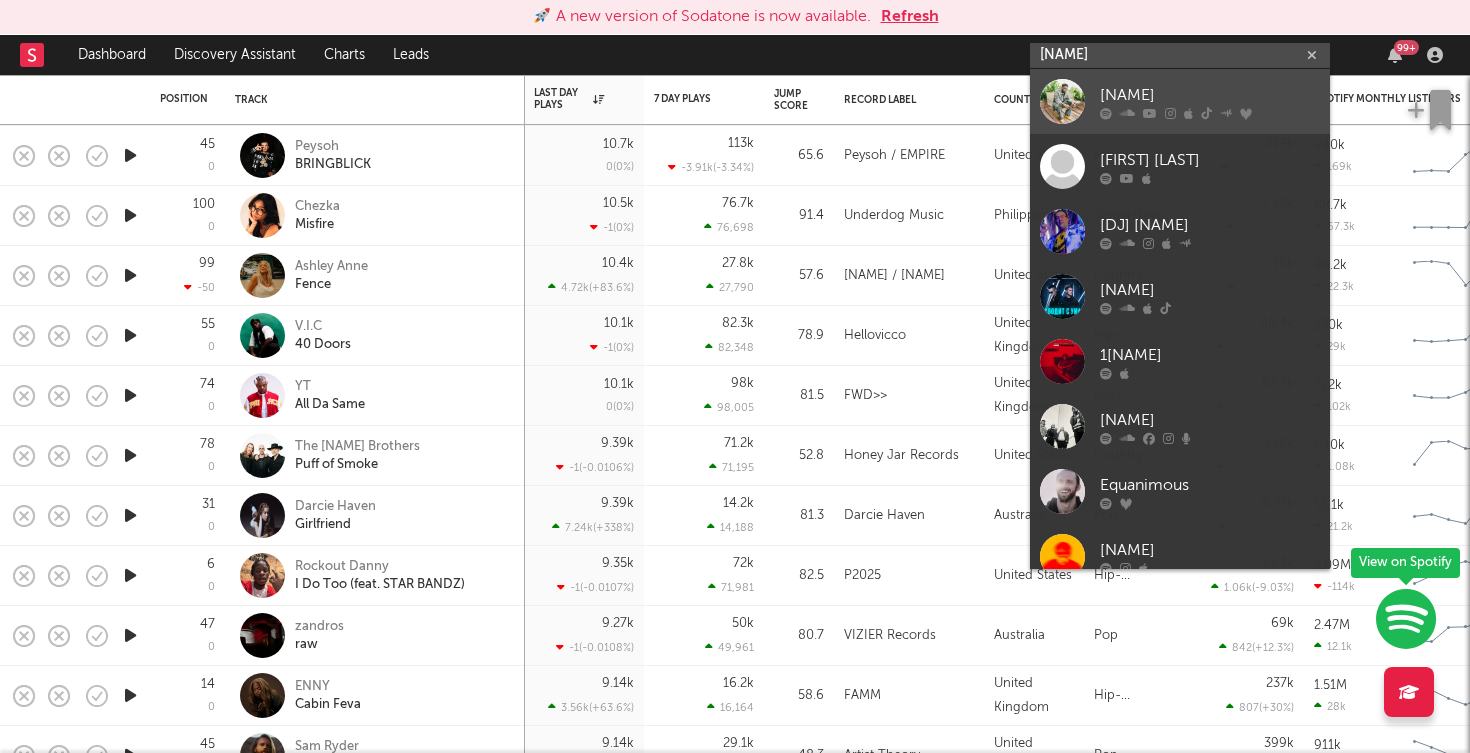 type on "jquan" 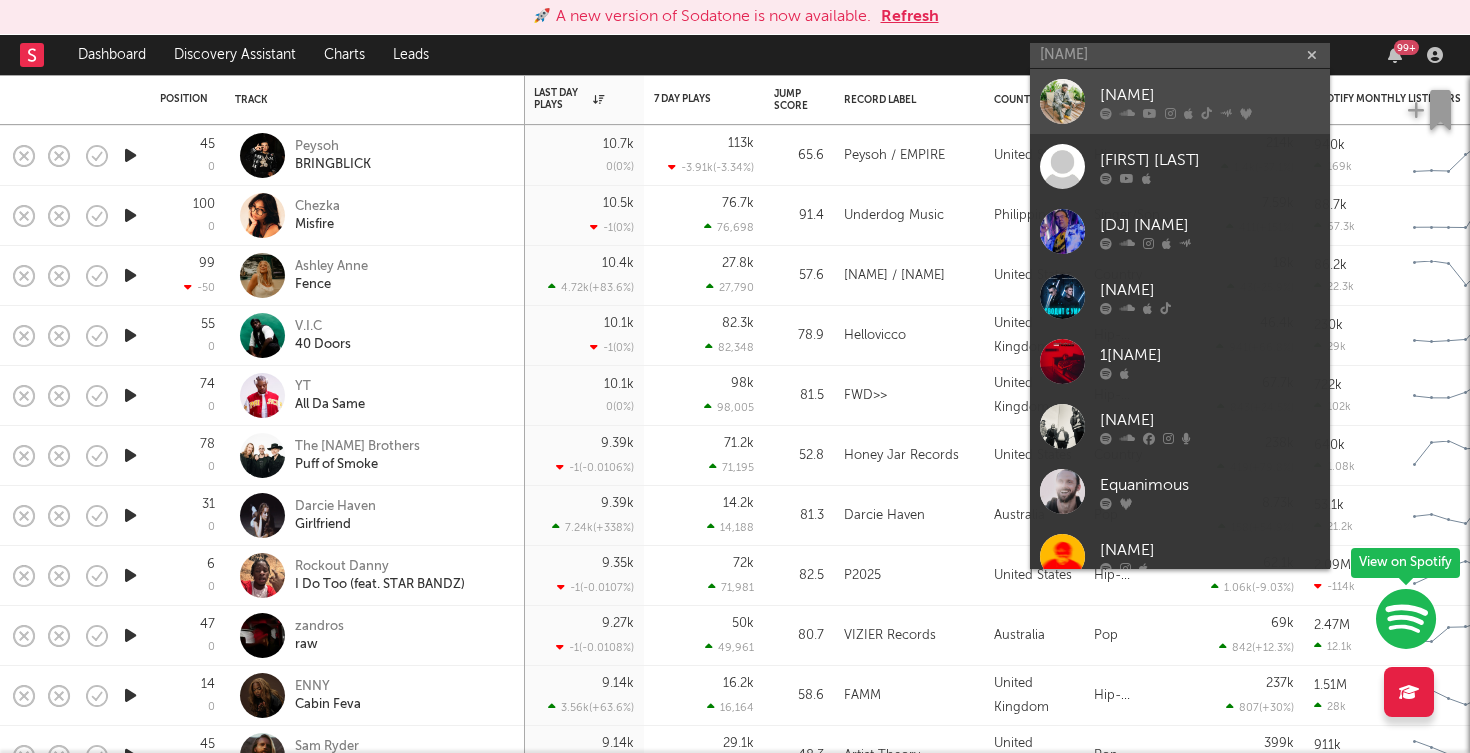 click on "[PERSON]" at bounding box center (1210, 95) 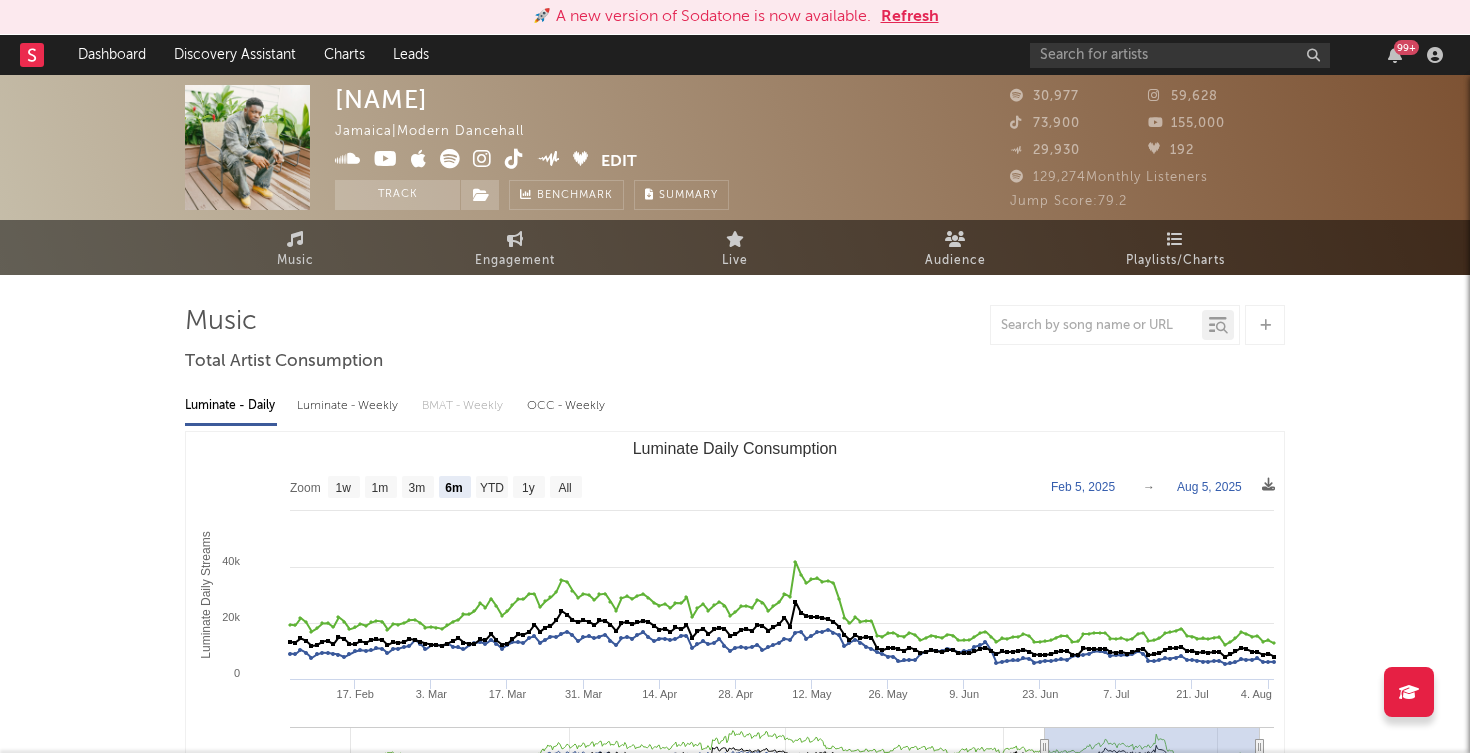 select on "6m" 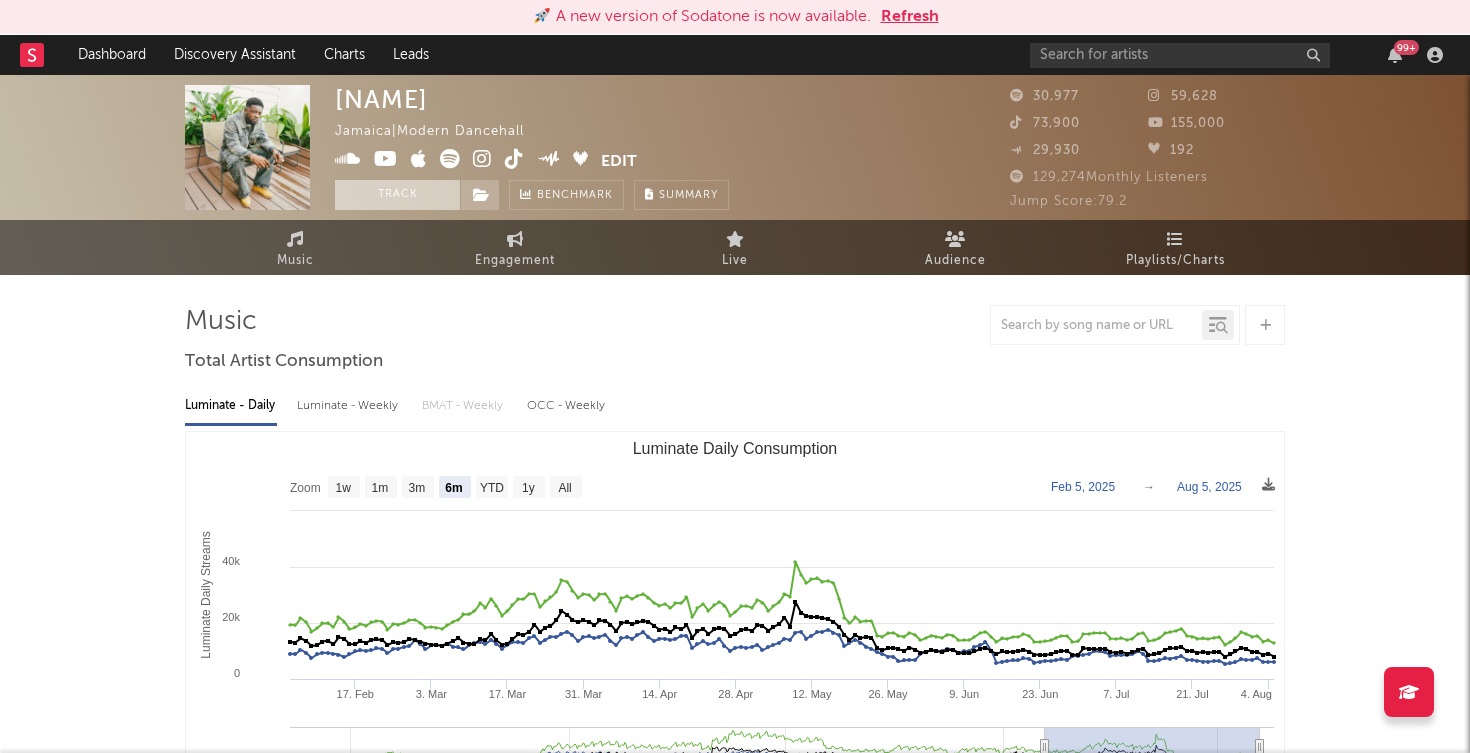 click on "Track" at bounding box center [397, 195] 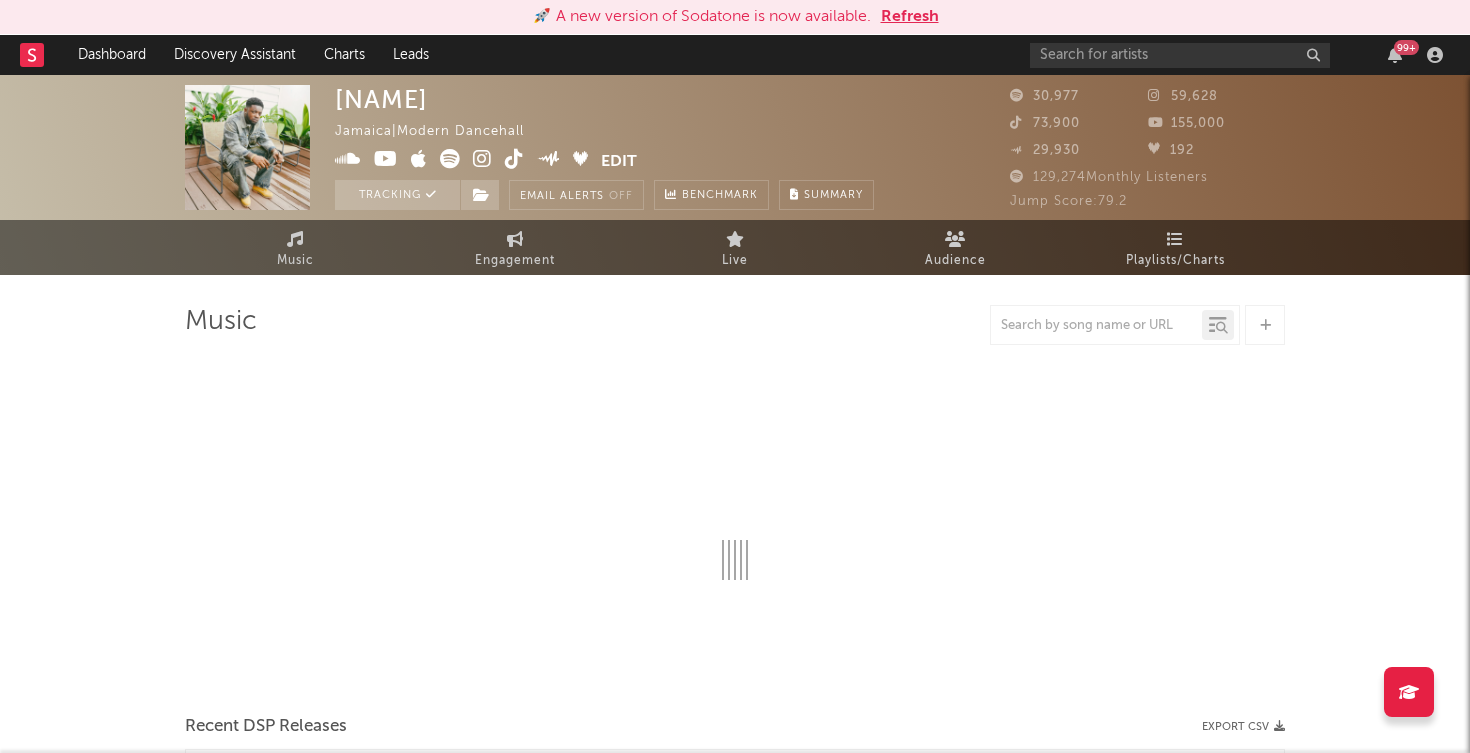 select on "6m" 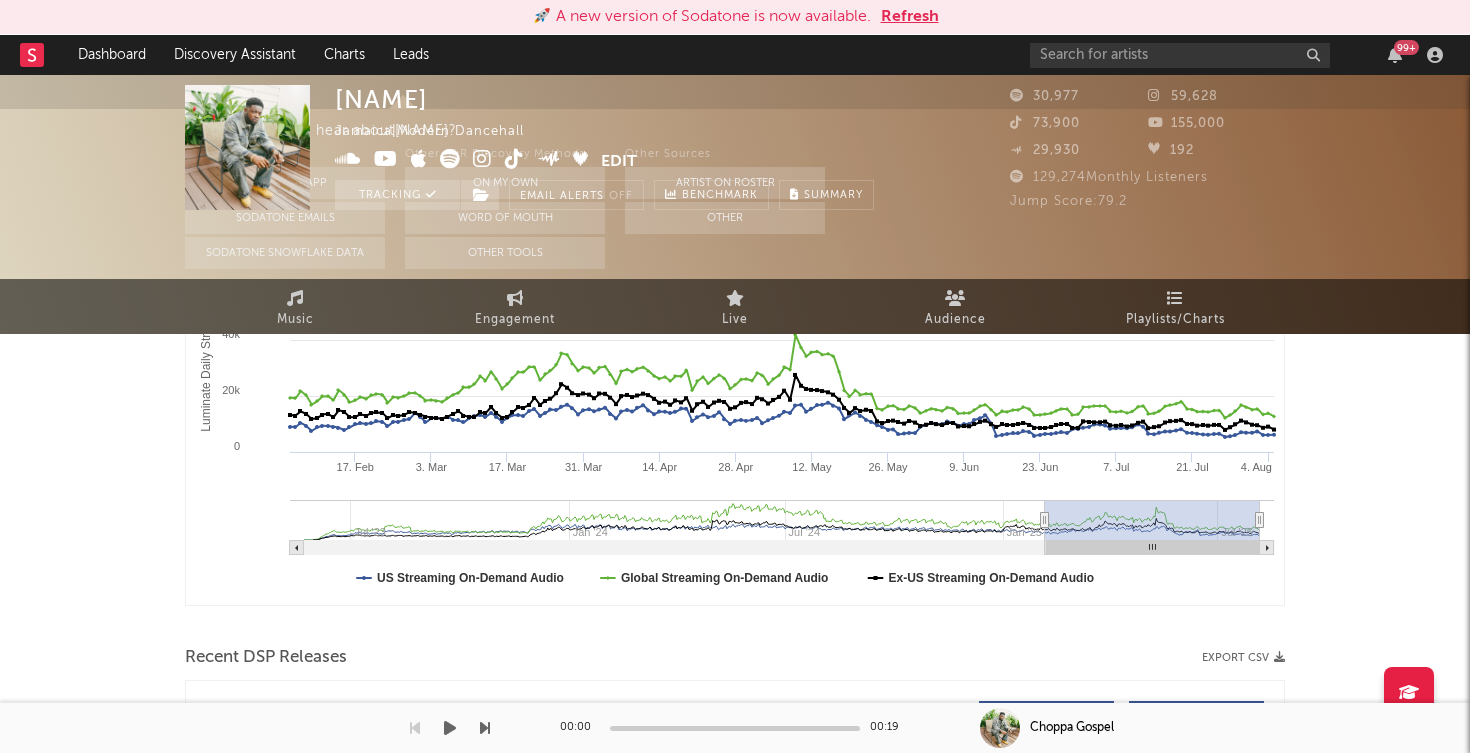 scroll, scrollTop: 0, scrollLeft: 0, axis: both 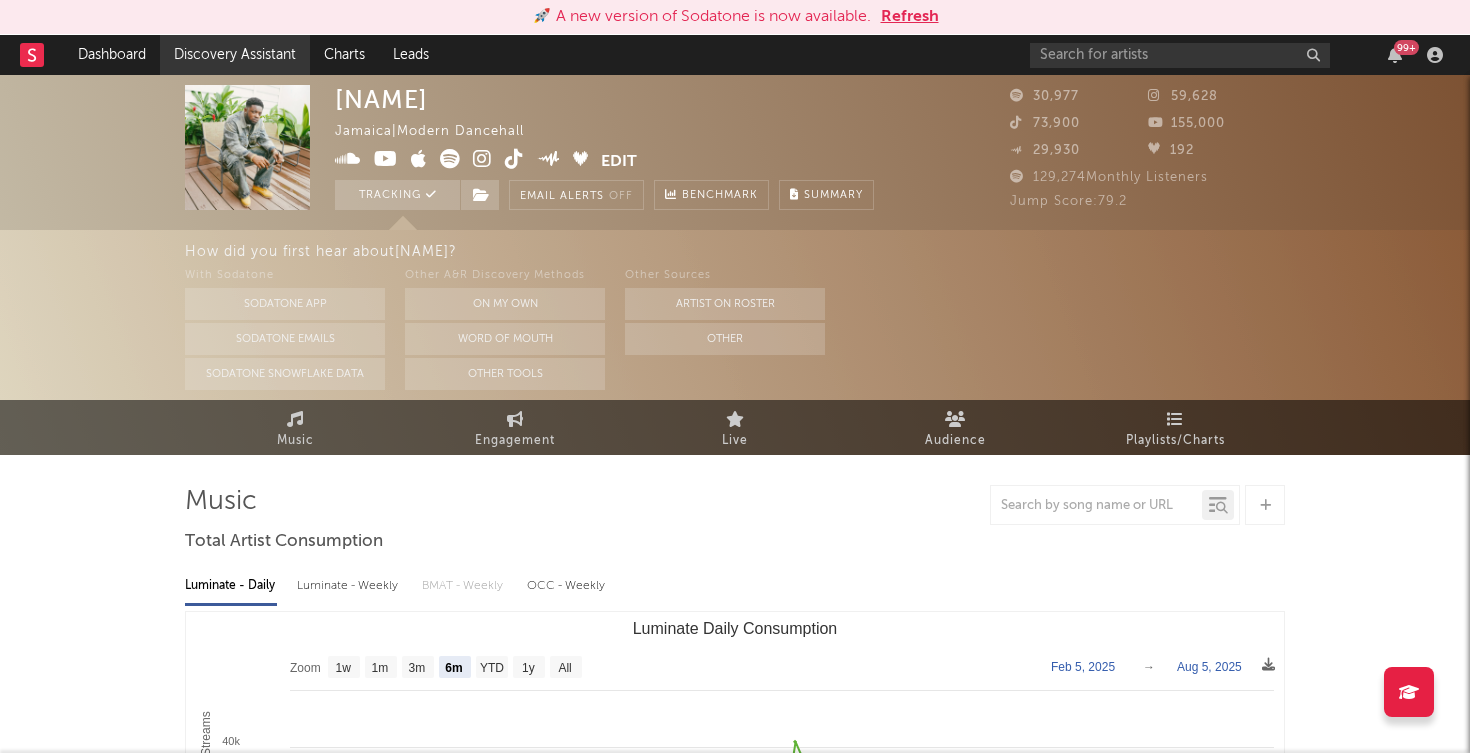 click on "Discovery Assistant" at bounding box center (235, 55) 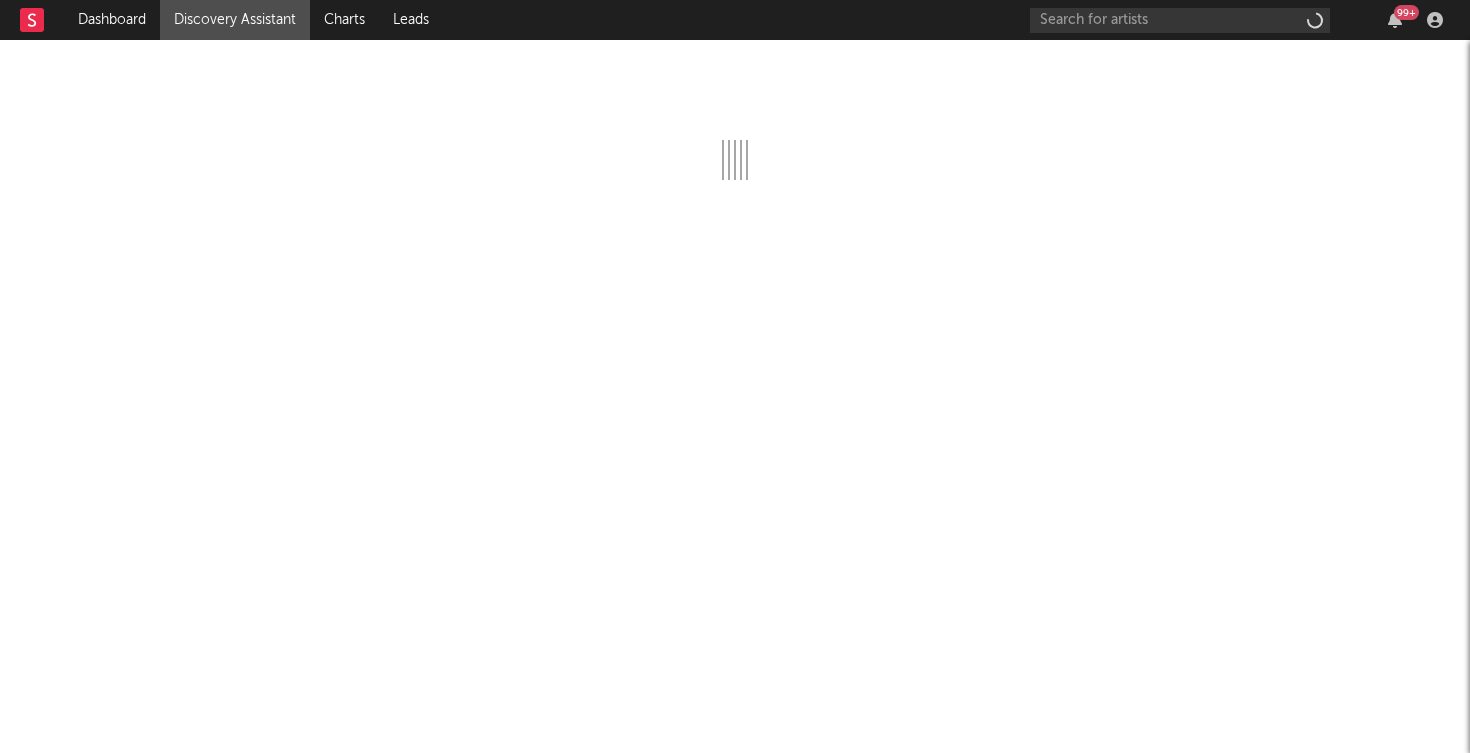scroll, scrollTop: 0, scrollLeft: 0, axis: both 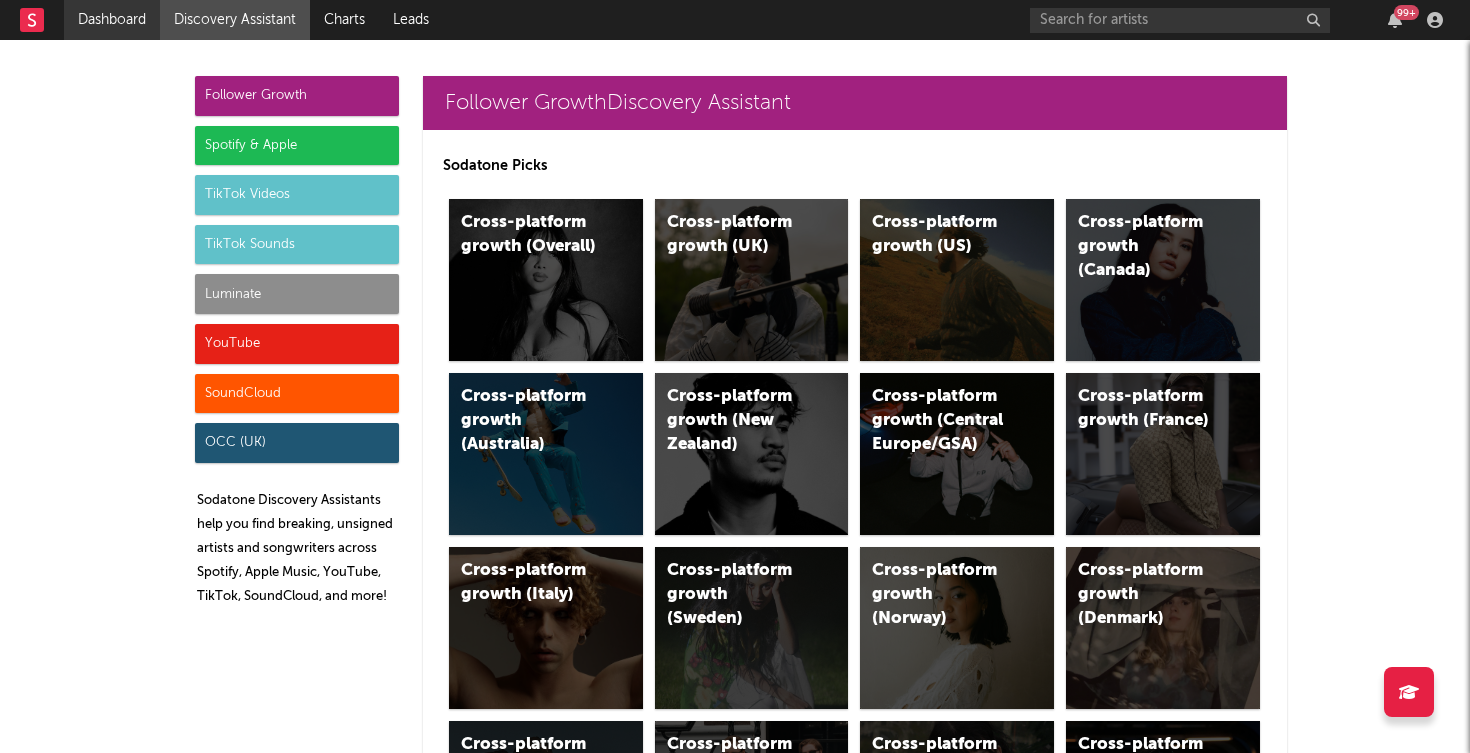 click on "Dashboard" at bounding box center (112, 20) 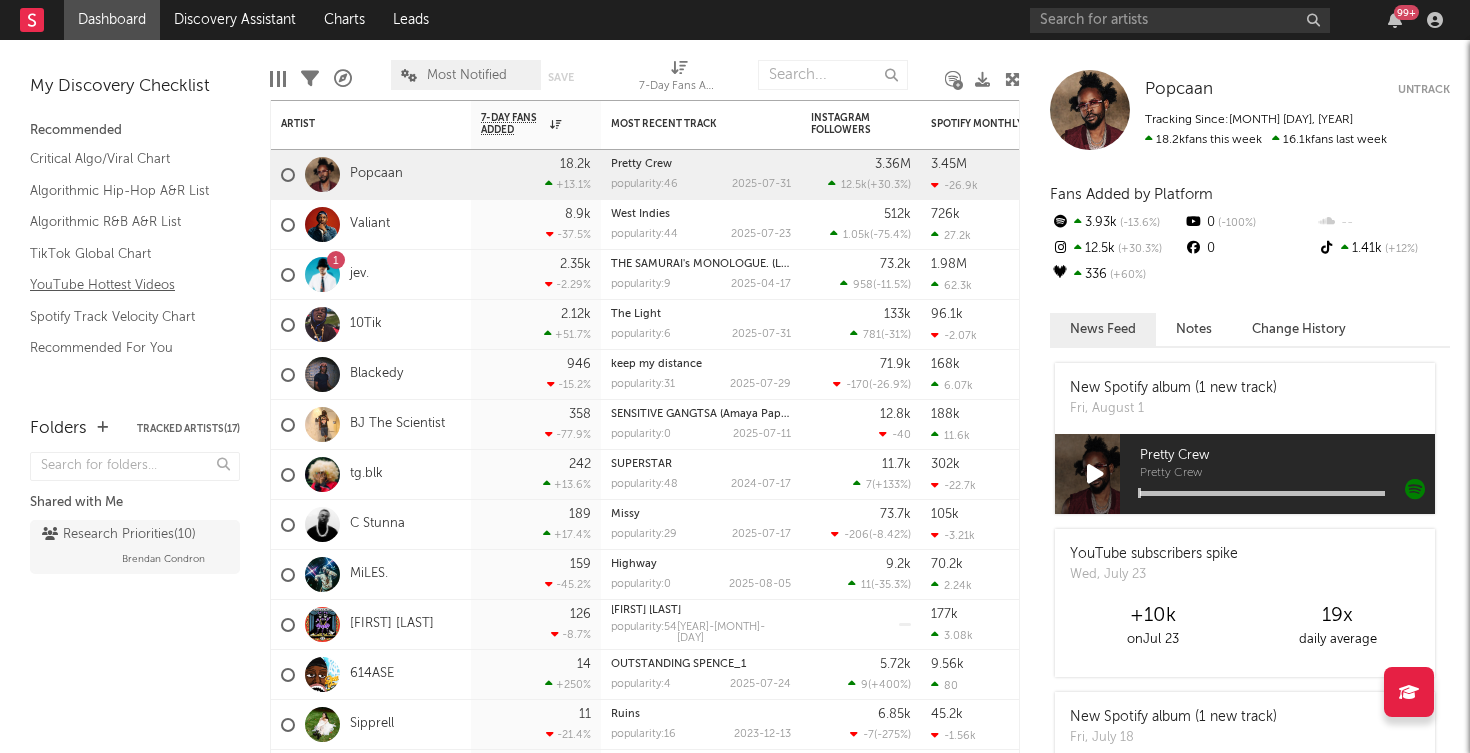 click on "YouTube Hottest Videos" at bounding box center [125, 285] 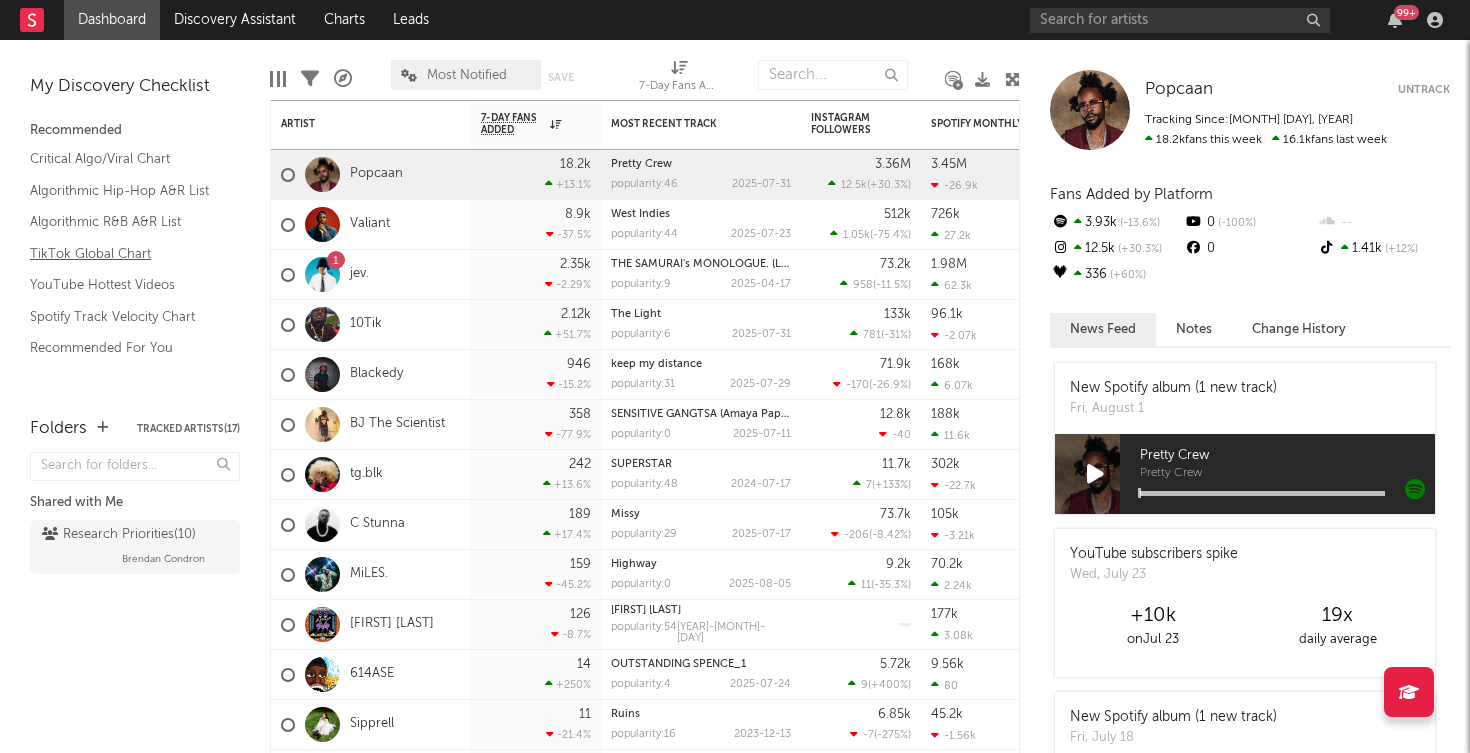 click on "TikTok Global Chart" at bounding box center (125, 254) 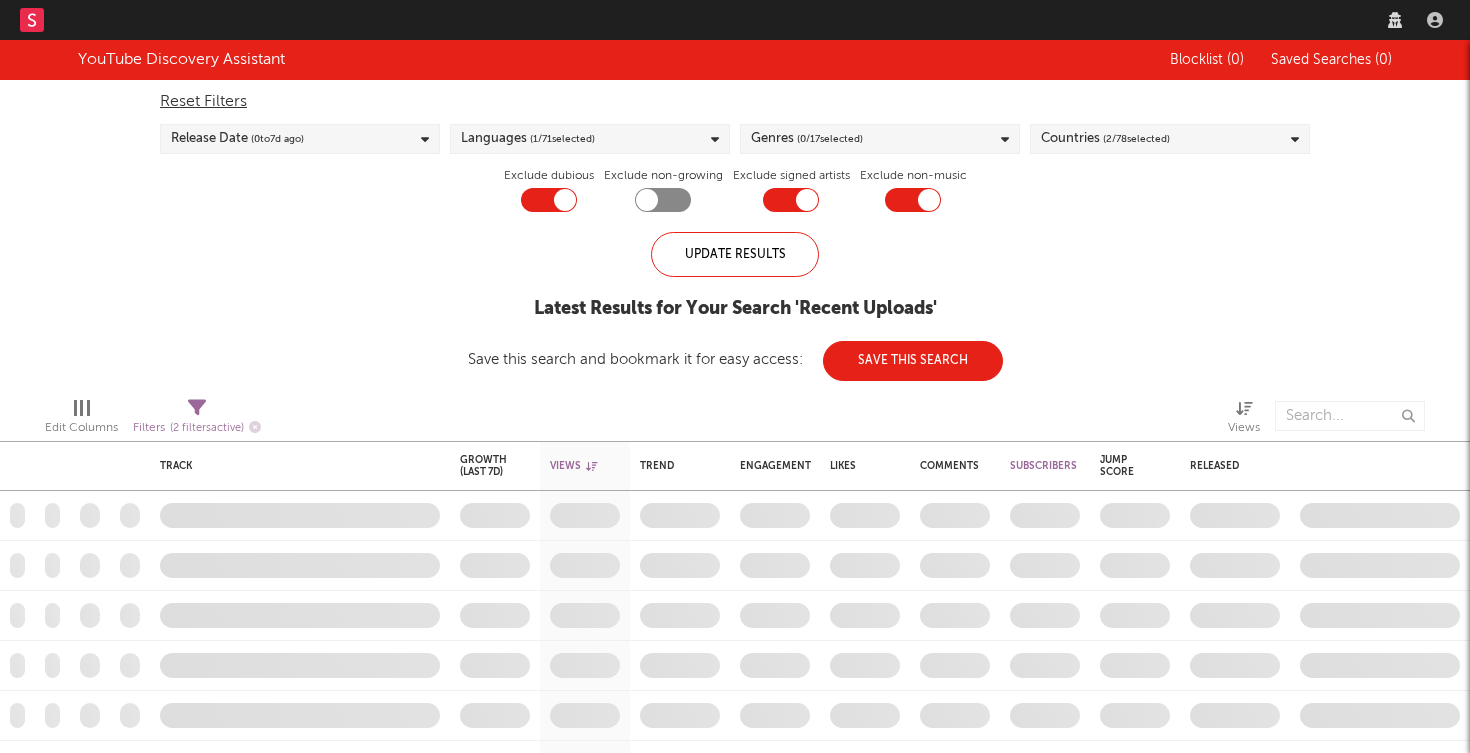 scroll, scrollTop: 0, scrollLeft: 0, axis: both 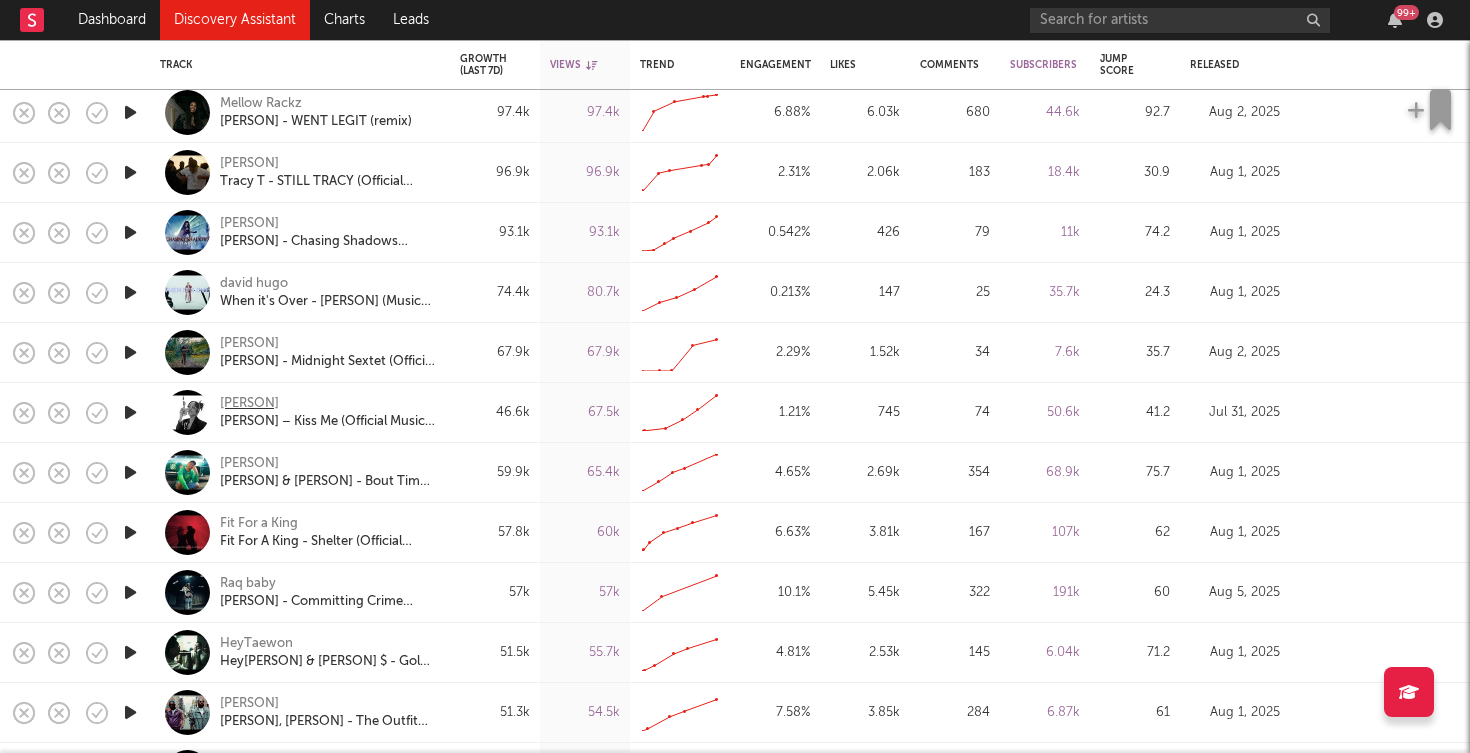 click on "[PERSON]" at bounding box center [249, 404] 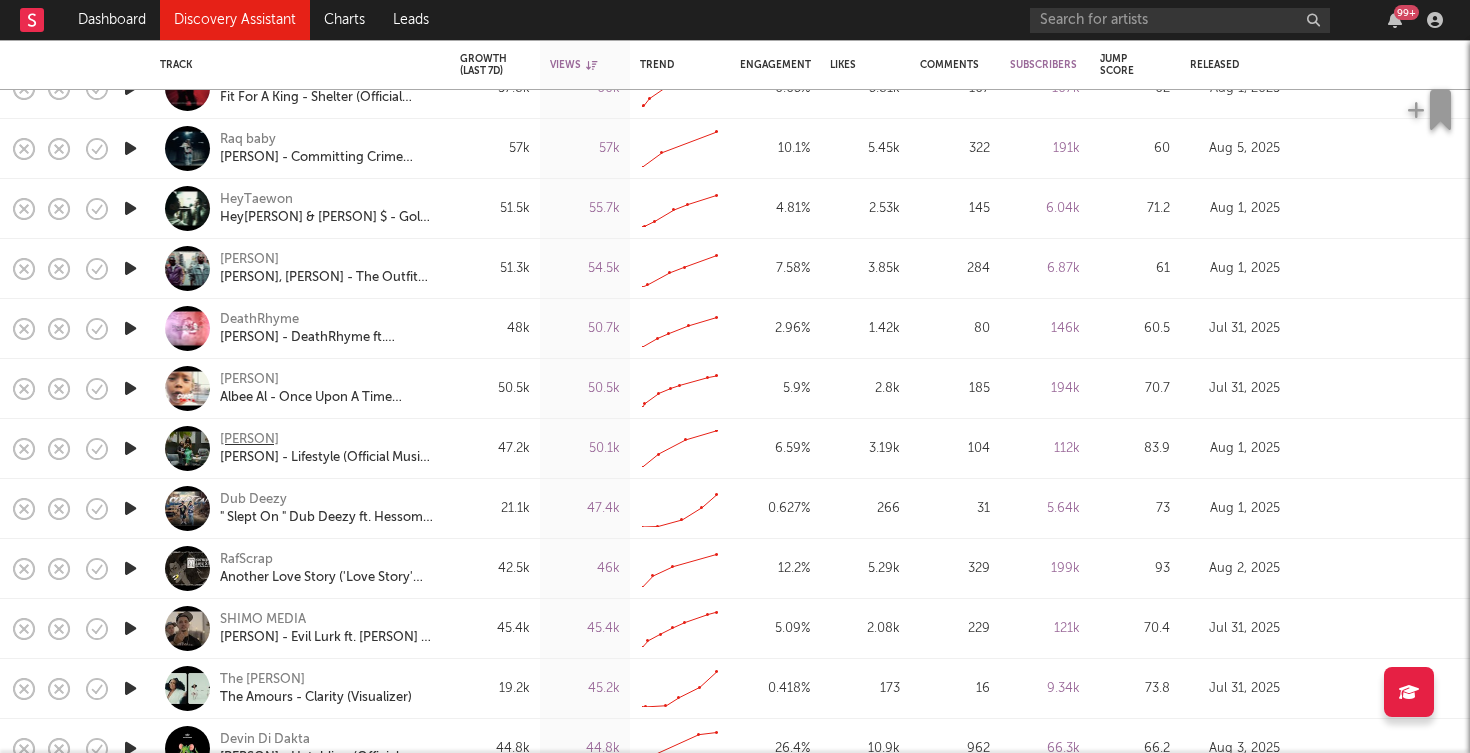 click on "[PERSON]" at bounding box center (249, 440) 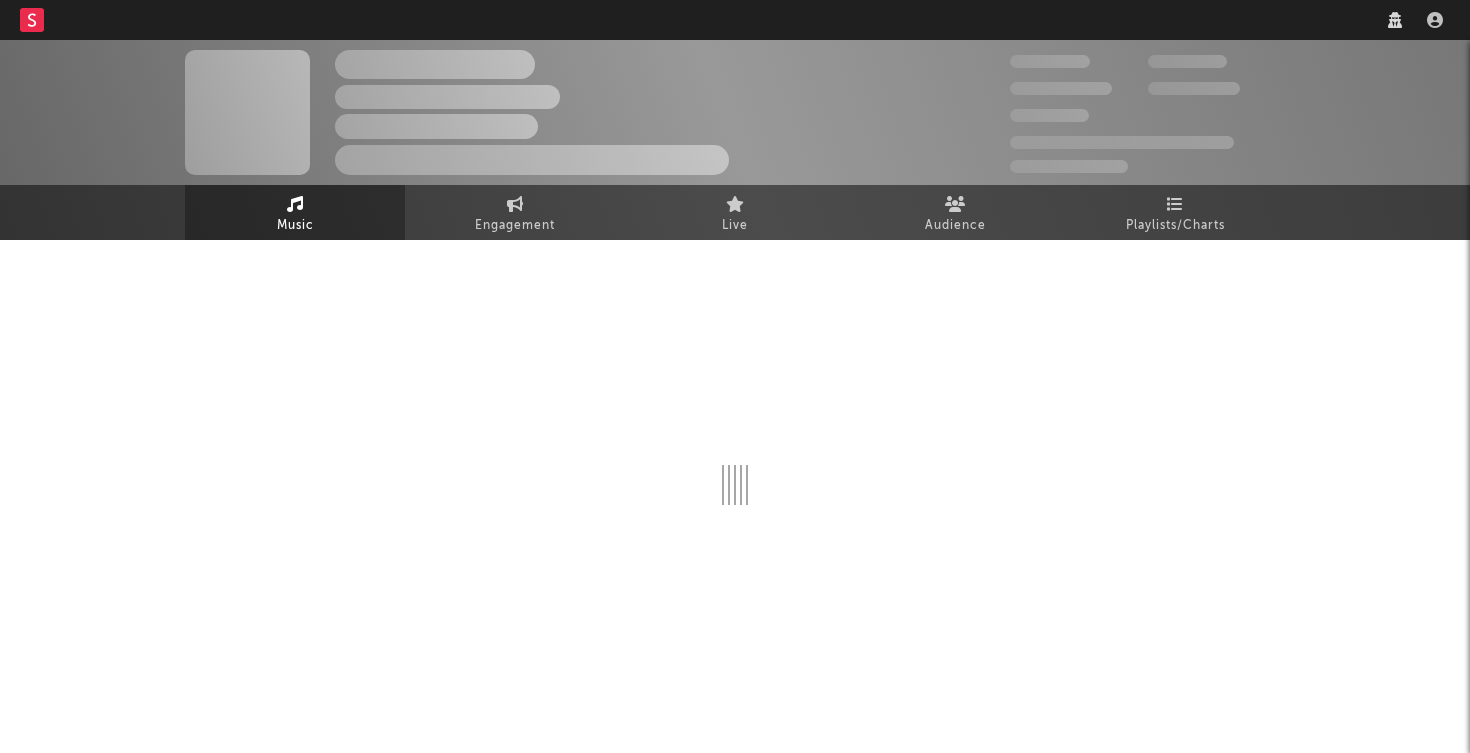 scroll, scrollTop: 0, scrollLeft: 0, axis: both 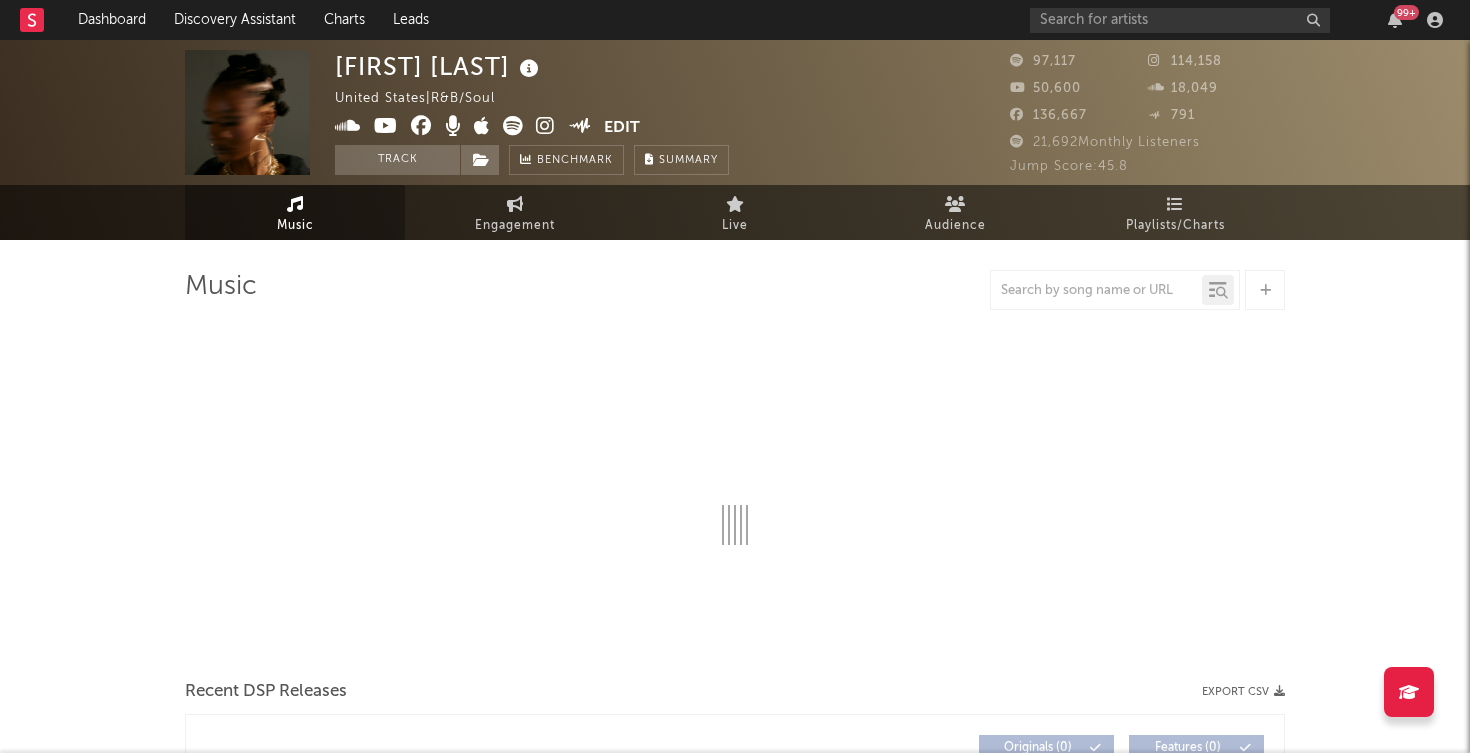 select on "6m" 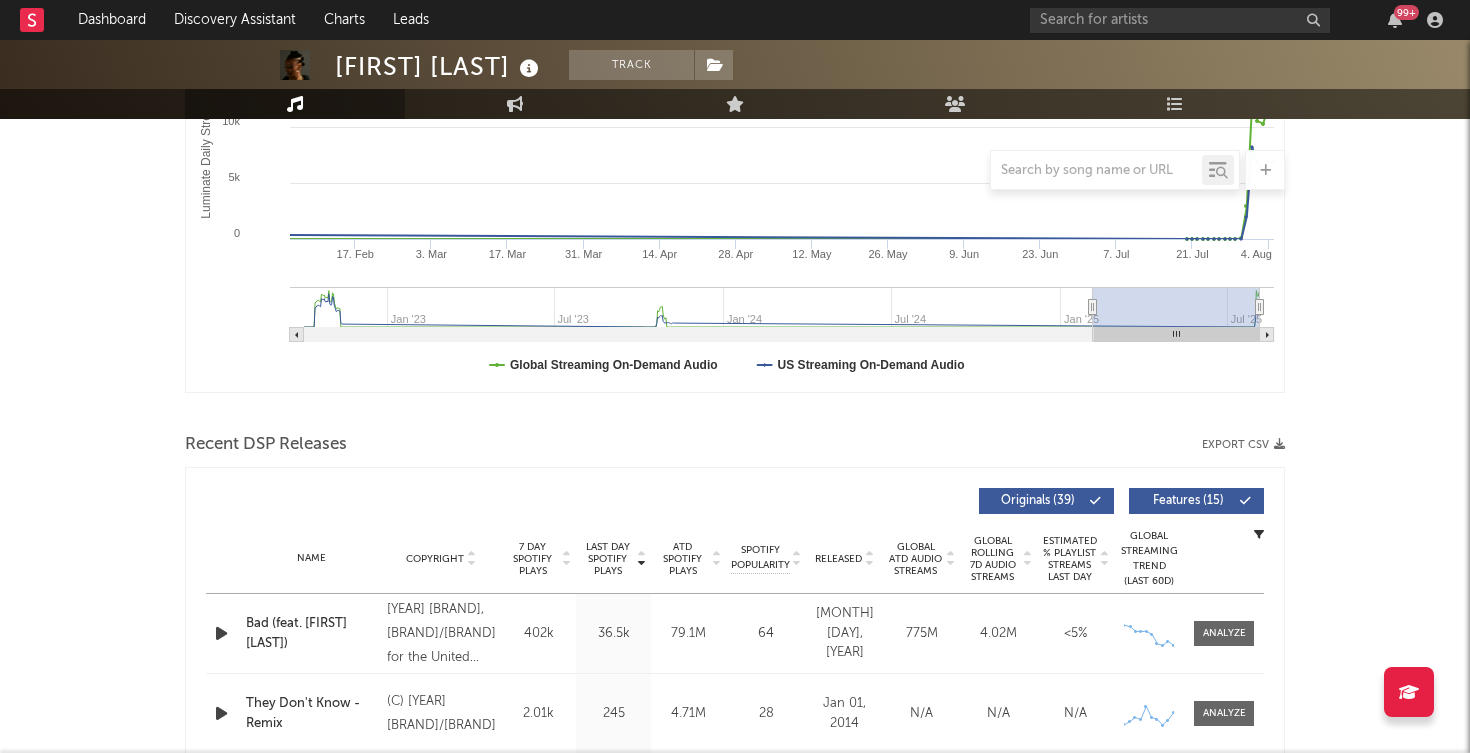 scroll, scrollTop: 412, scrollLeft: 0, axis: vertical 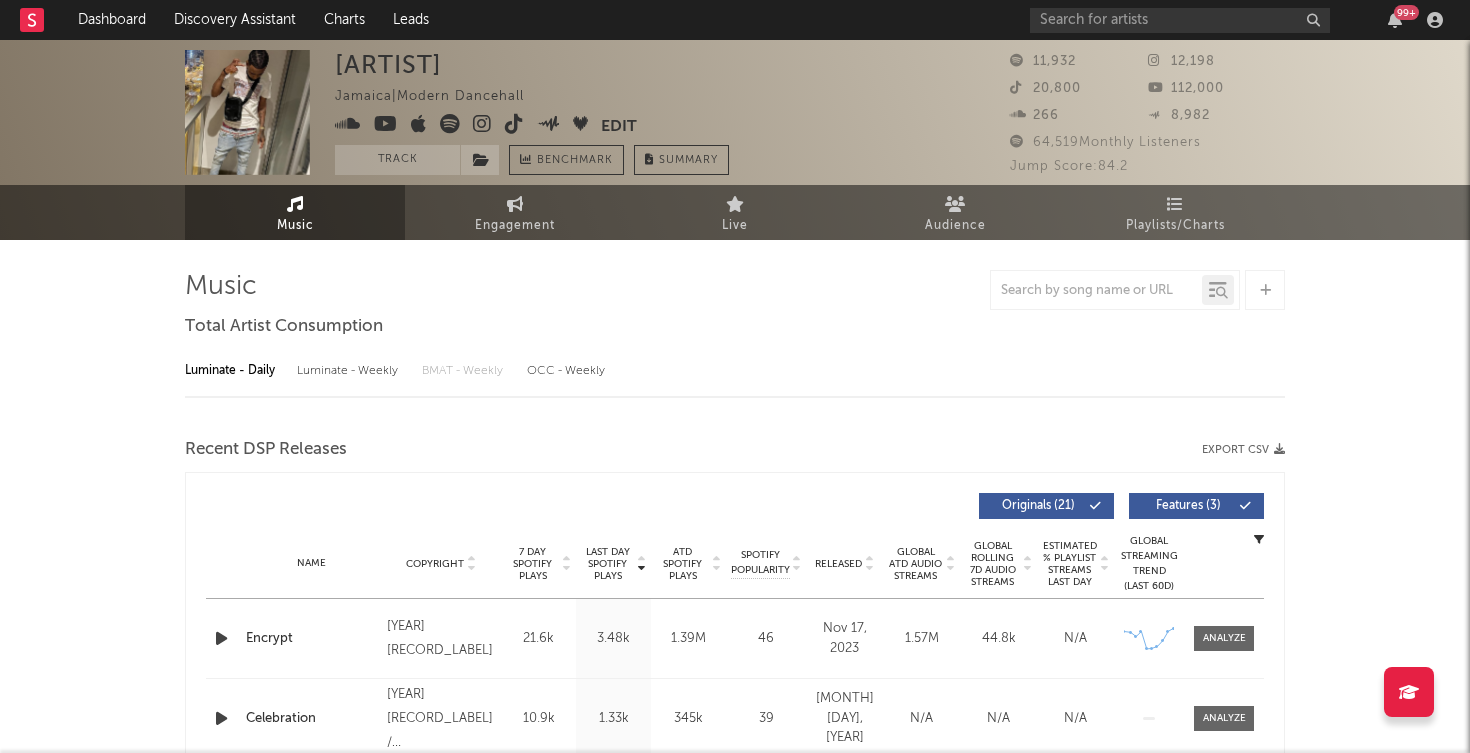select on "6m" 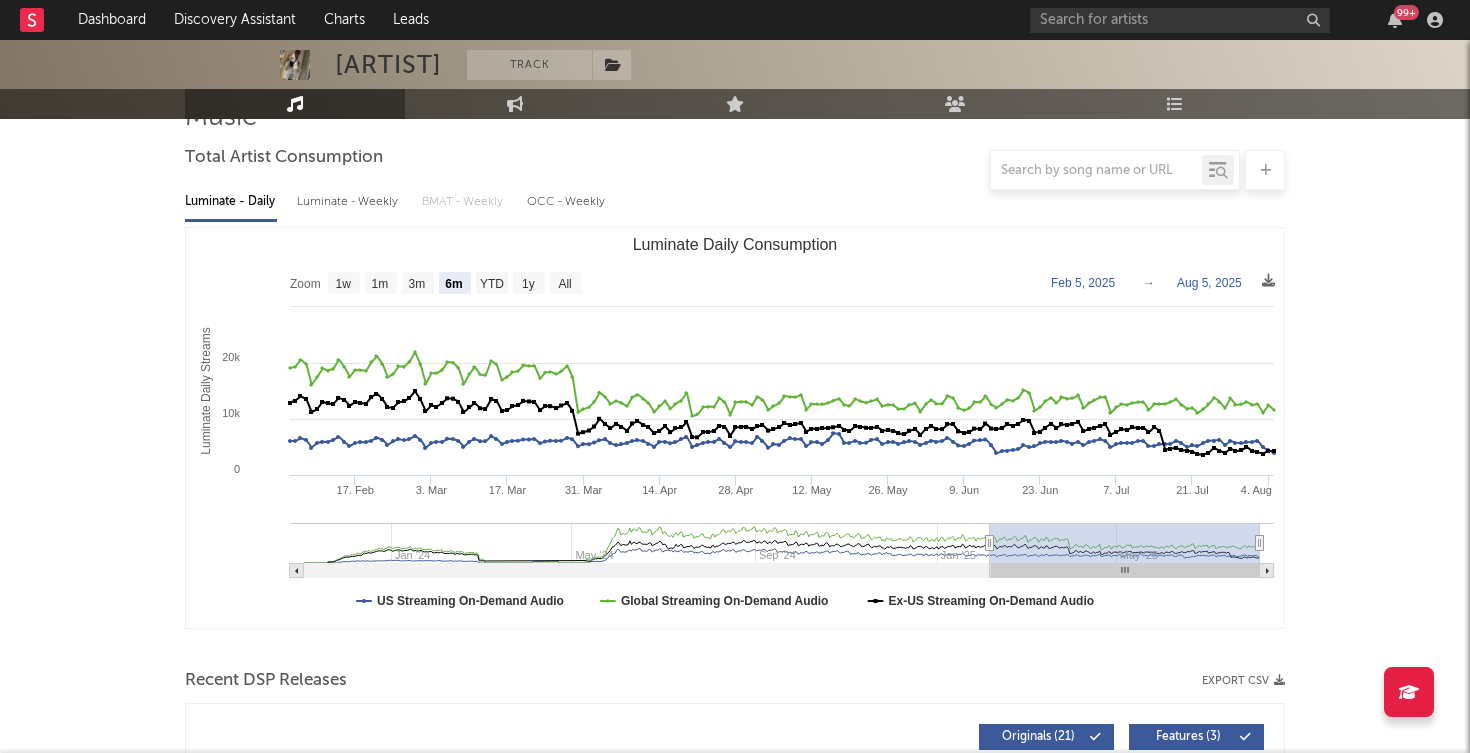 scroll, scrollTop: 0, scrollLeft: 0, axis: both 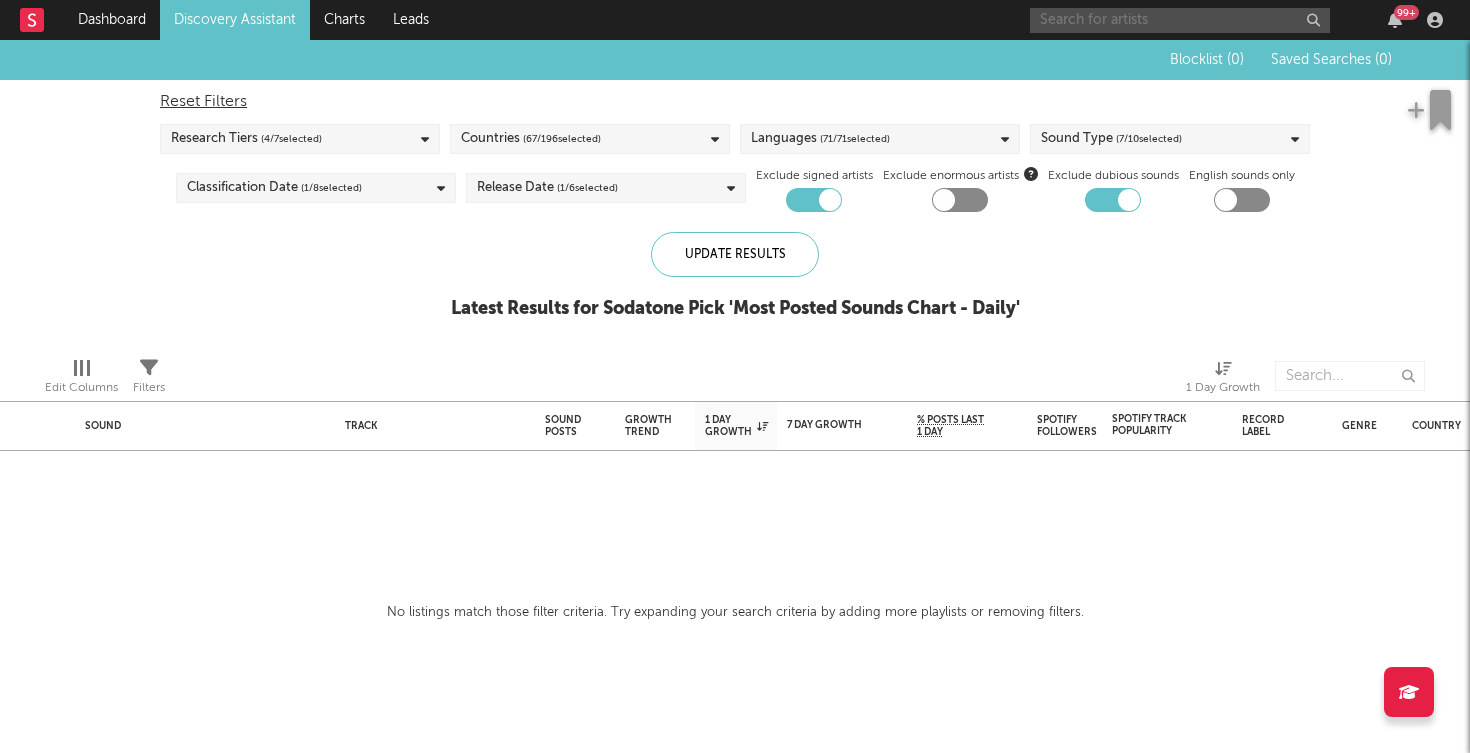 click at bounding box center [1180, 20] 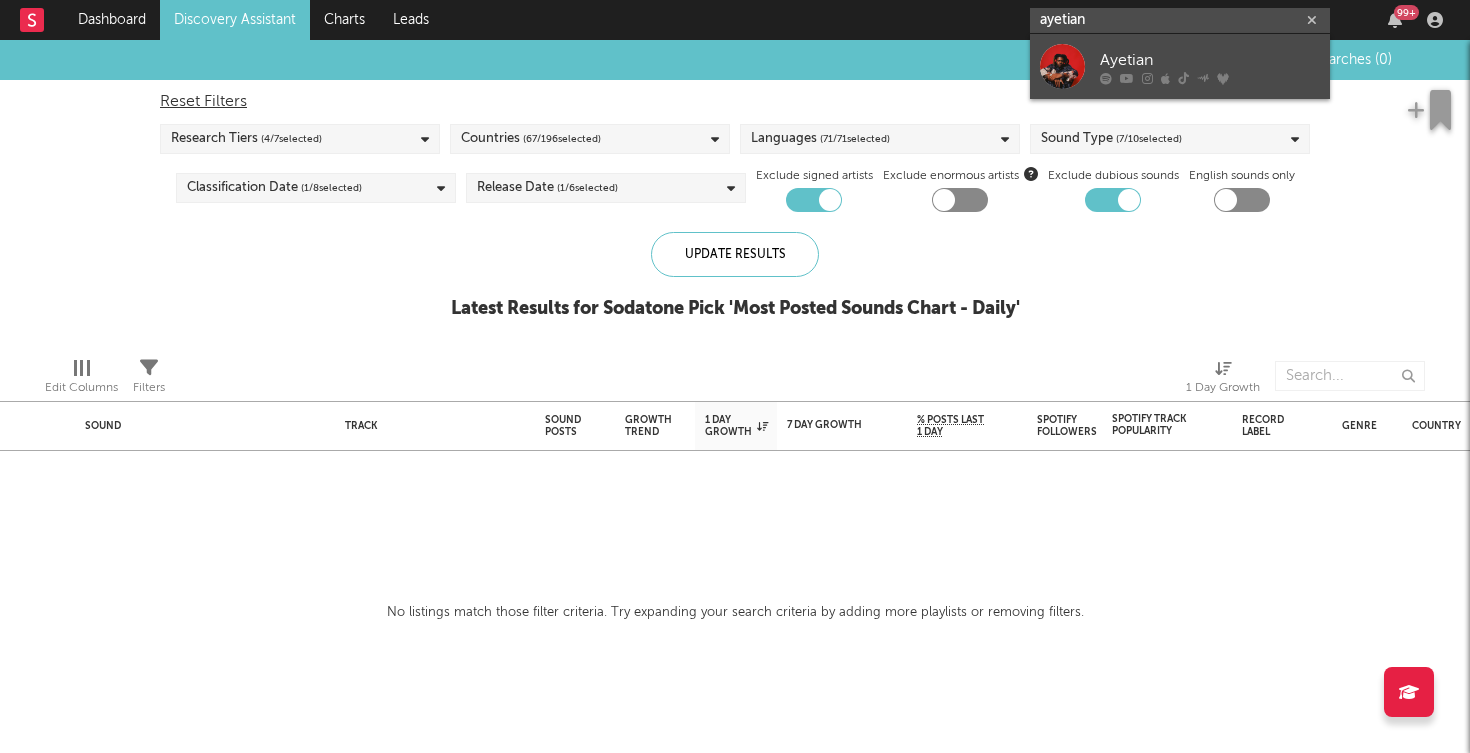 type on "ayetian" 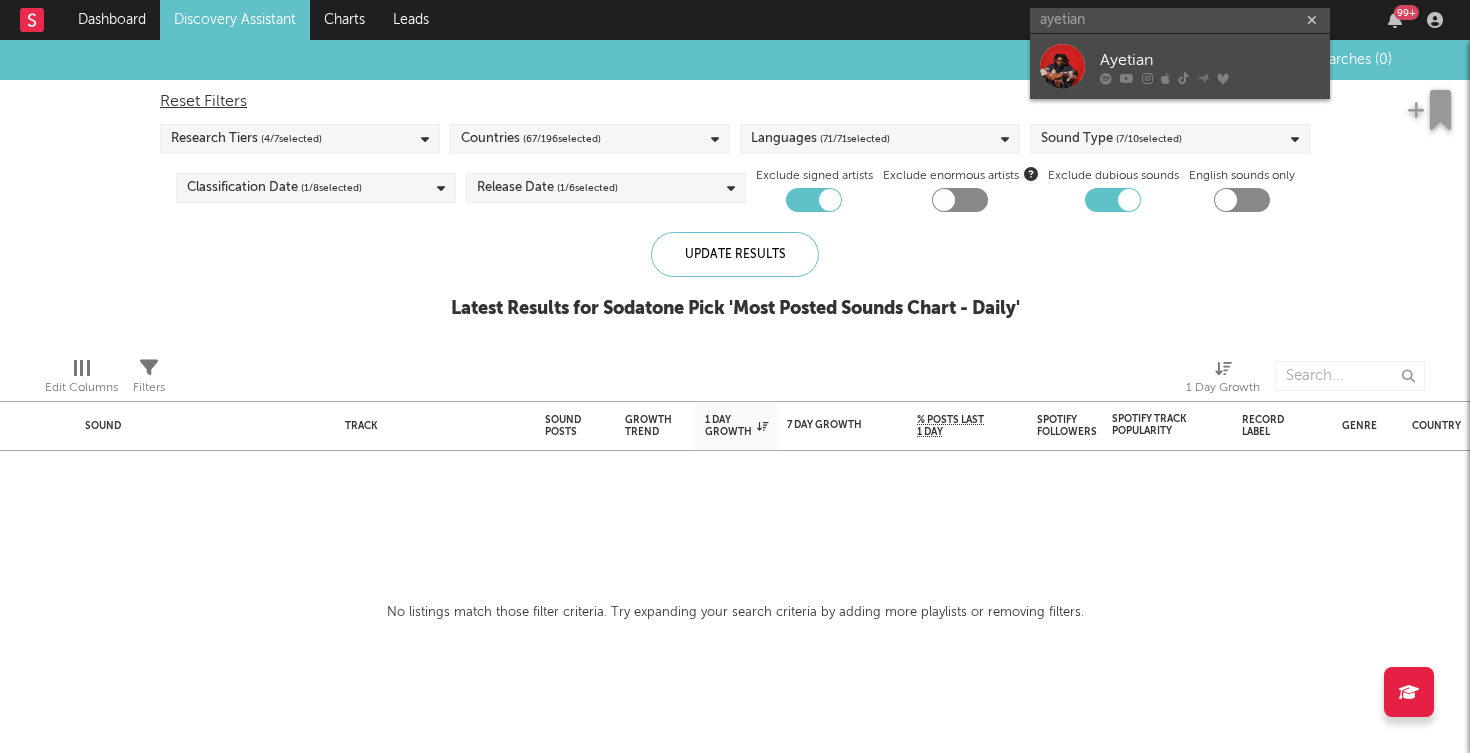 click on "Ayetian" at bounding box center (1210, 60) 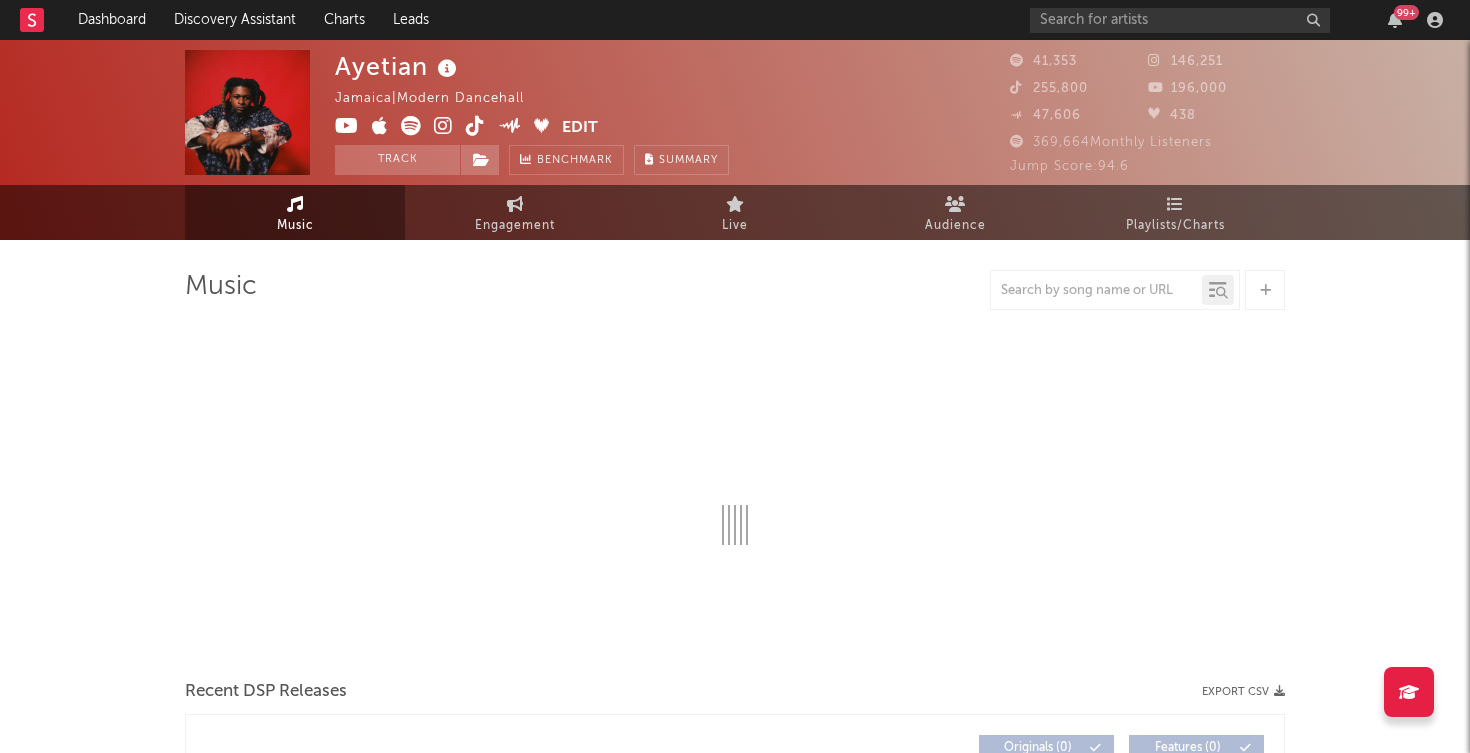 select on "6m" 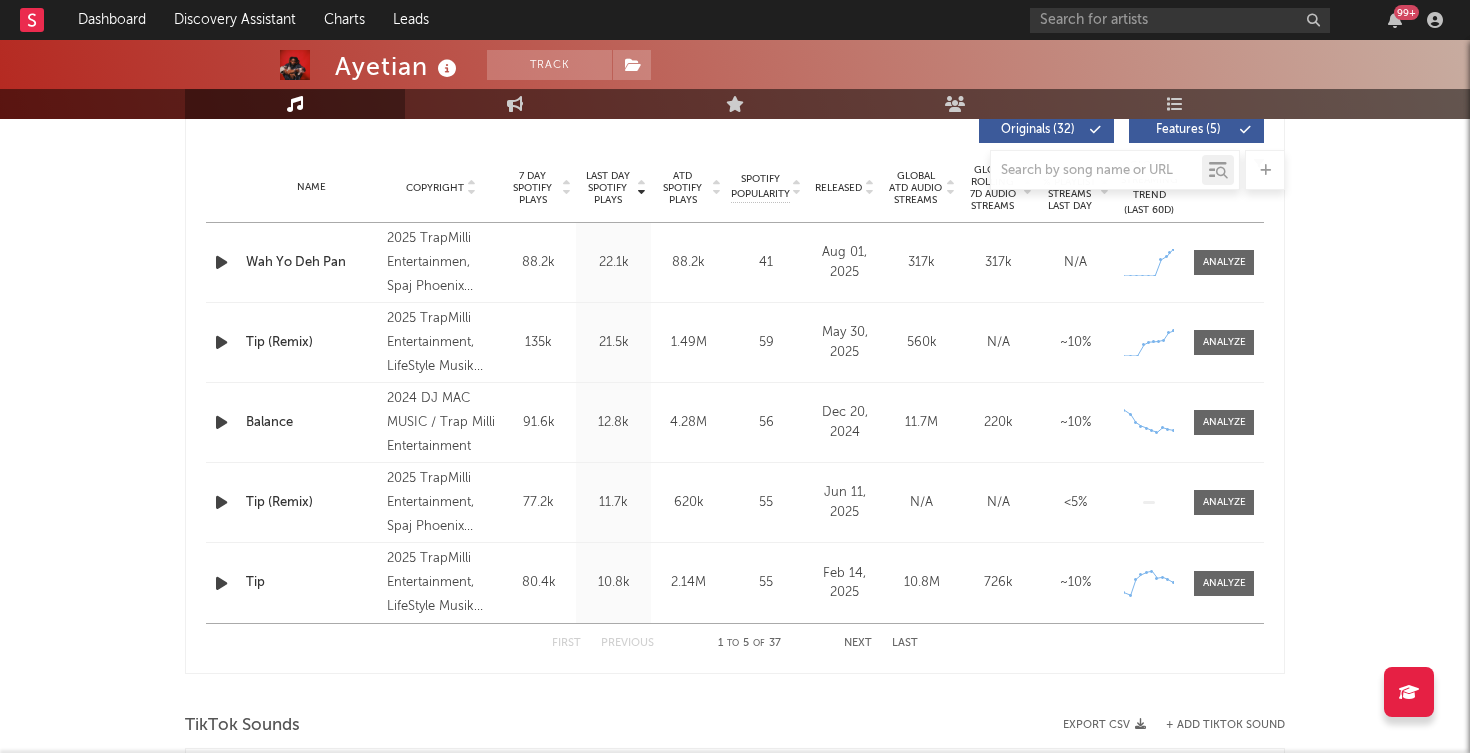 scroll, scrollTop: 813, scrollLeft: 0, axis: vertical 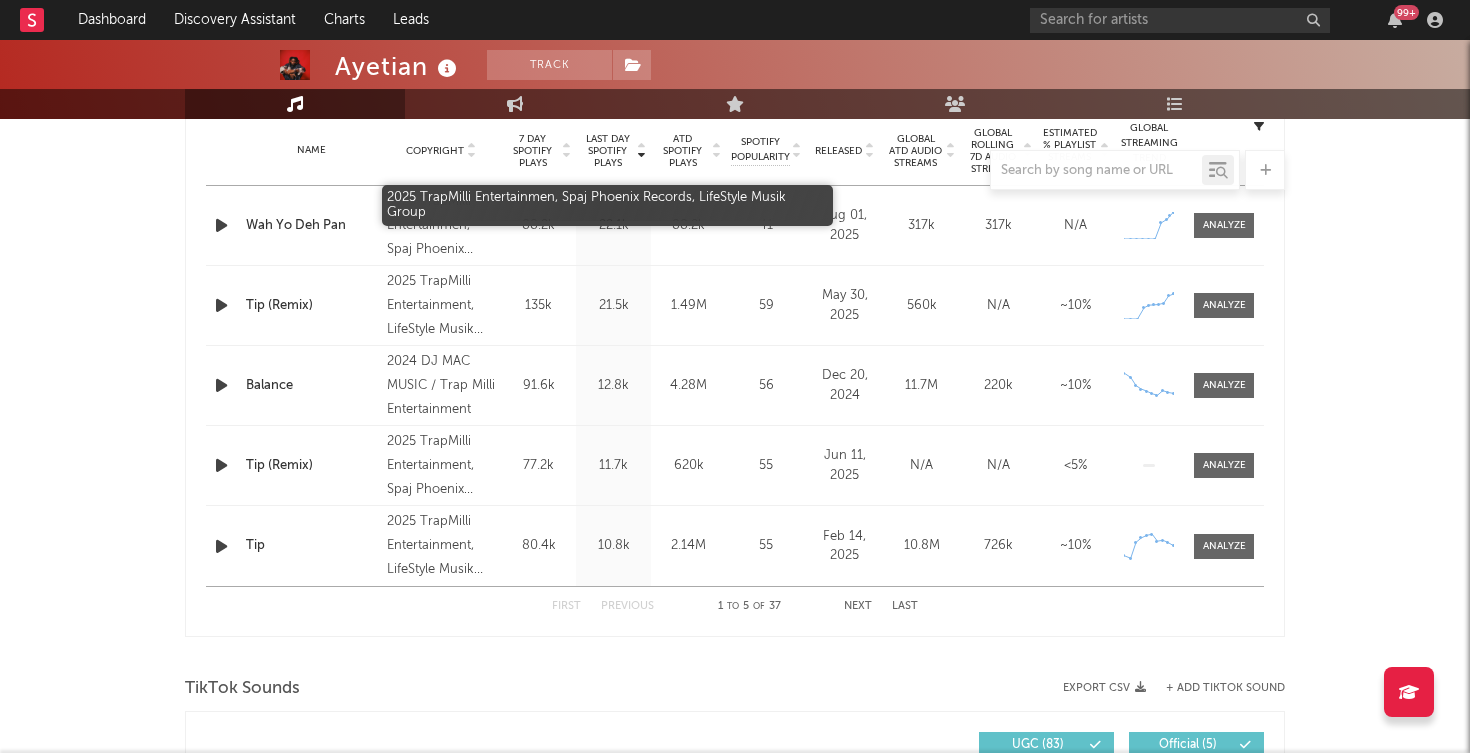 click on "2025 TrapMilli Entertainmen, Spaj Phoenix Records, LifeStyle Musik Group" at bounding box center [441, 226] 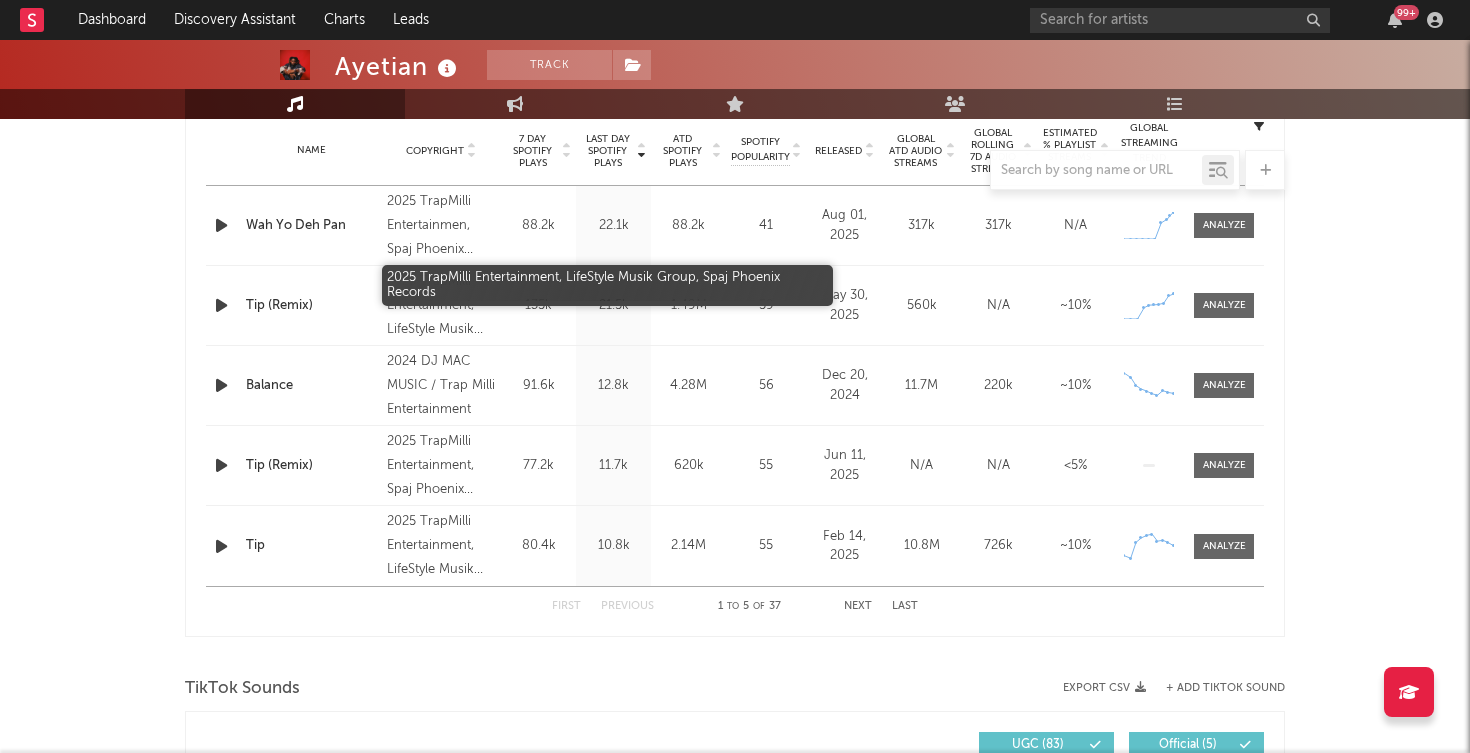 click on "2025 TrapMilli Entertainment, LifeStyle Musik Group, Spaj Phoenix Records" at bounding box center (441, 306) 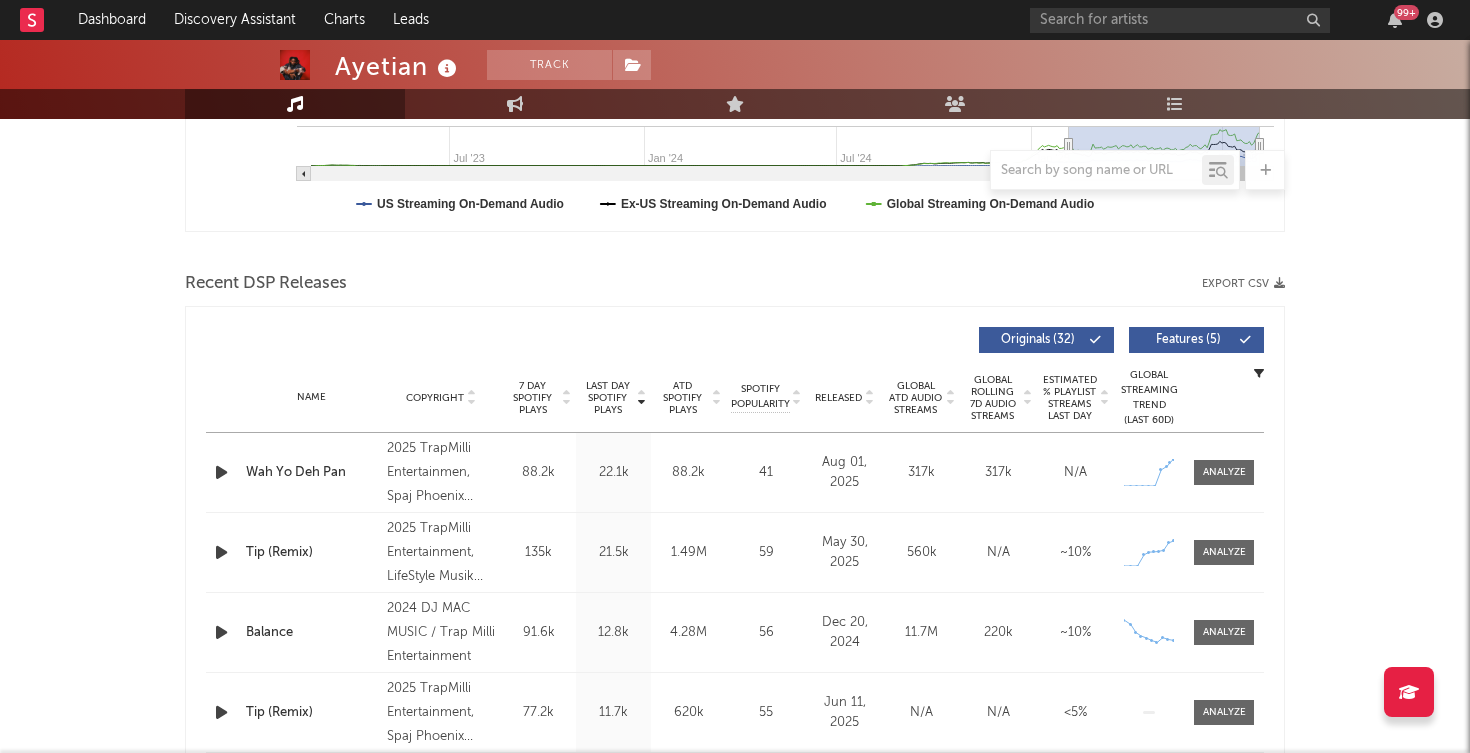 scroll, scrollTop: 574, scrollLeft: 0, axis: vertical 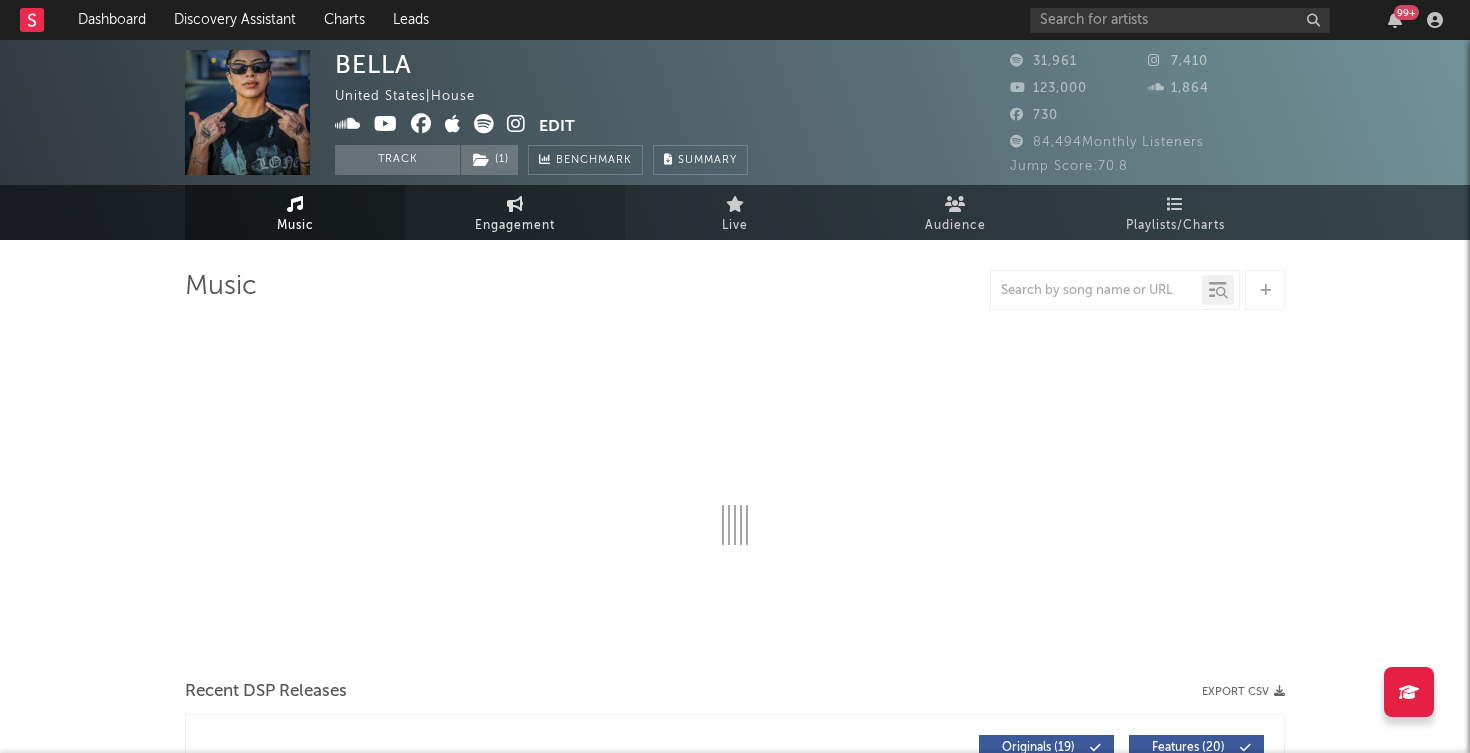select on "6m" 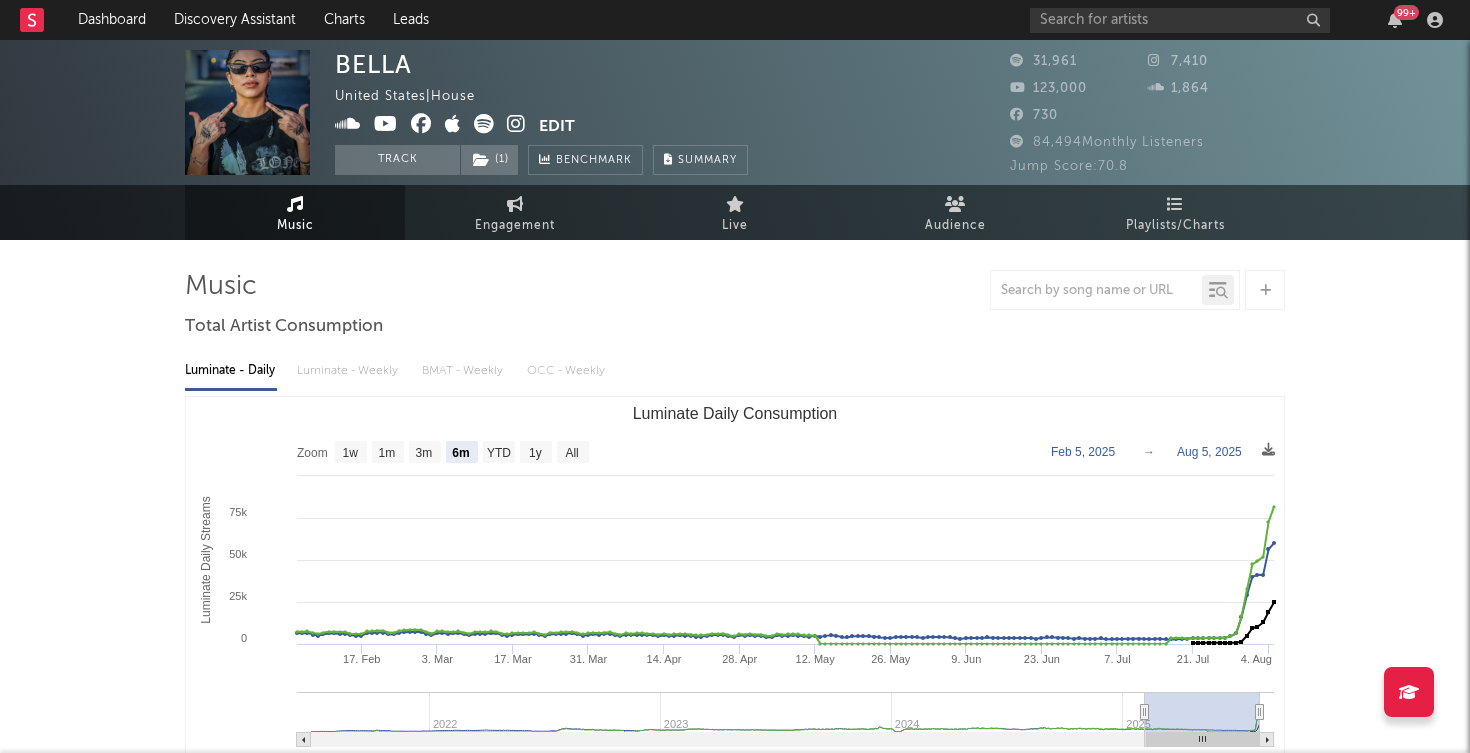 click at bounding box center [516, 124] 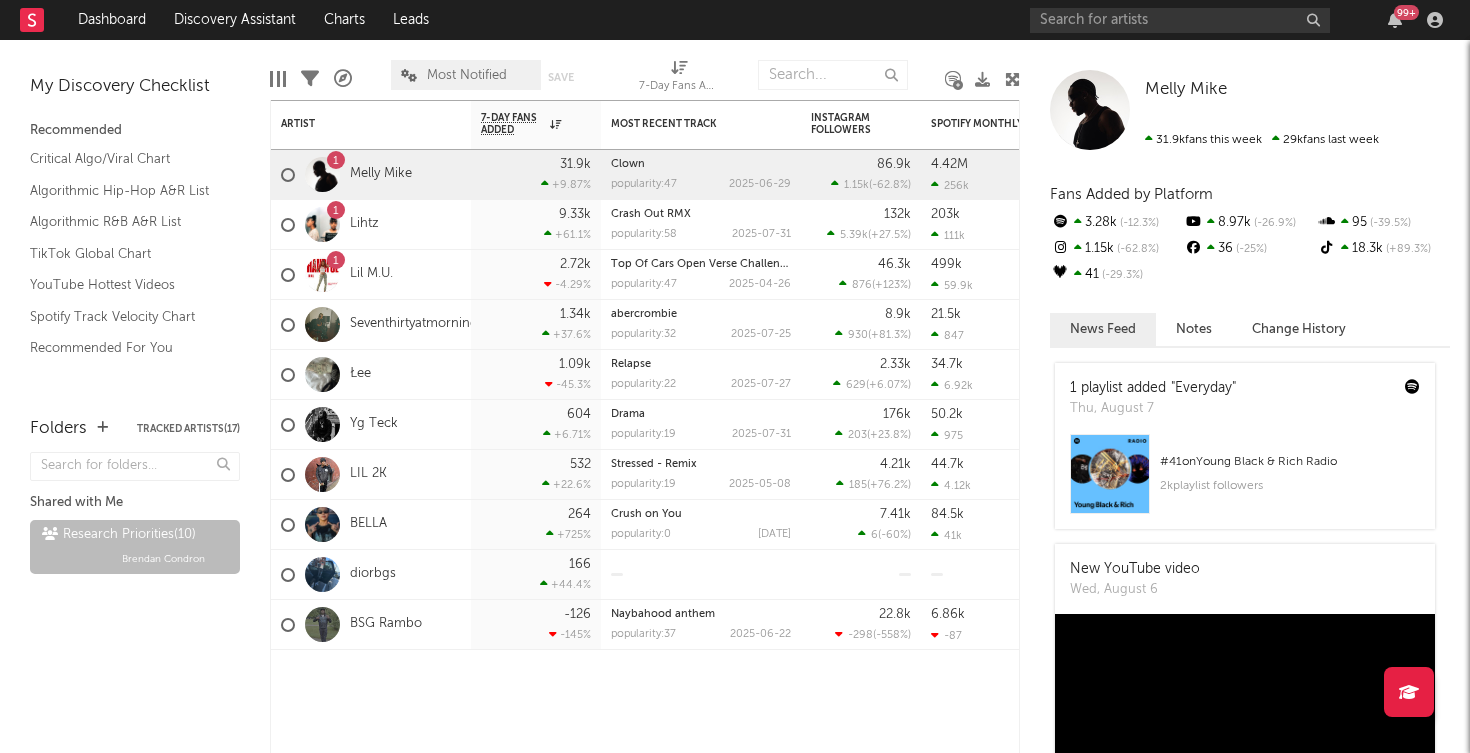 scroll, scrollTop: 0, scrollLeft: 0, axis: both 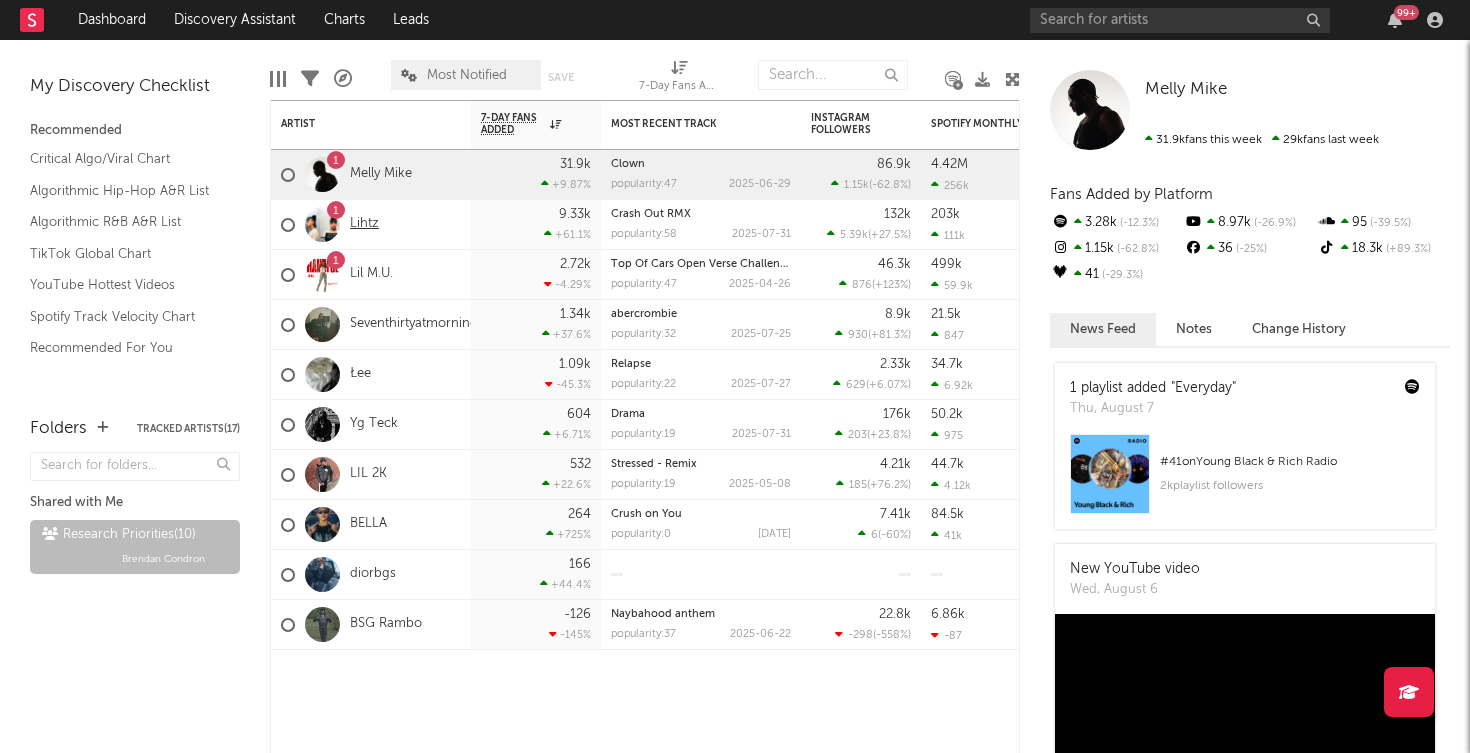 click on "Lihtz" at bounding box center [364, 224] 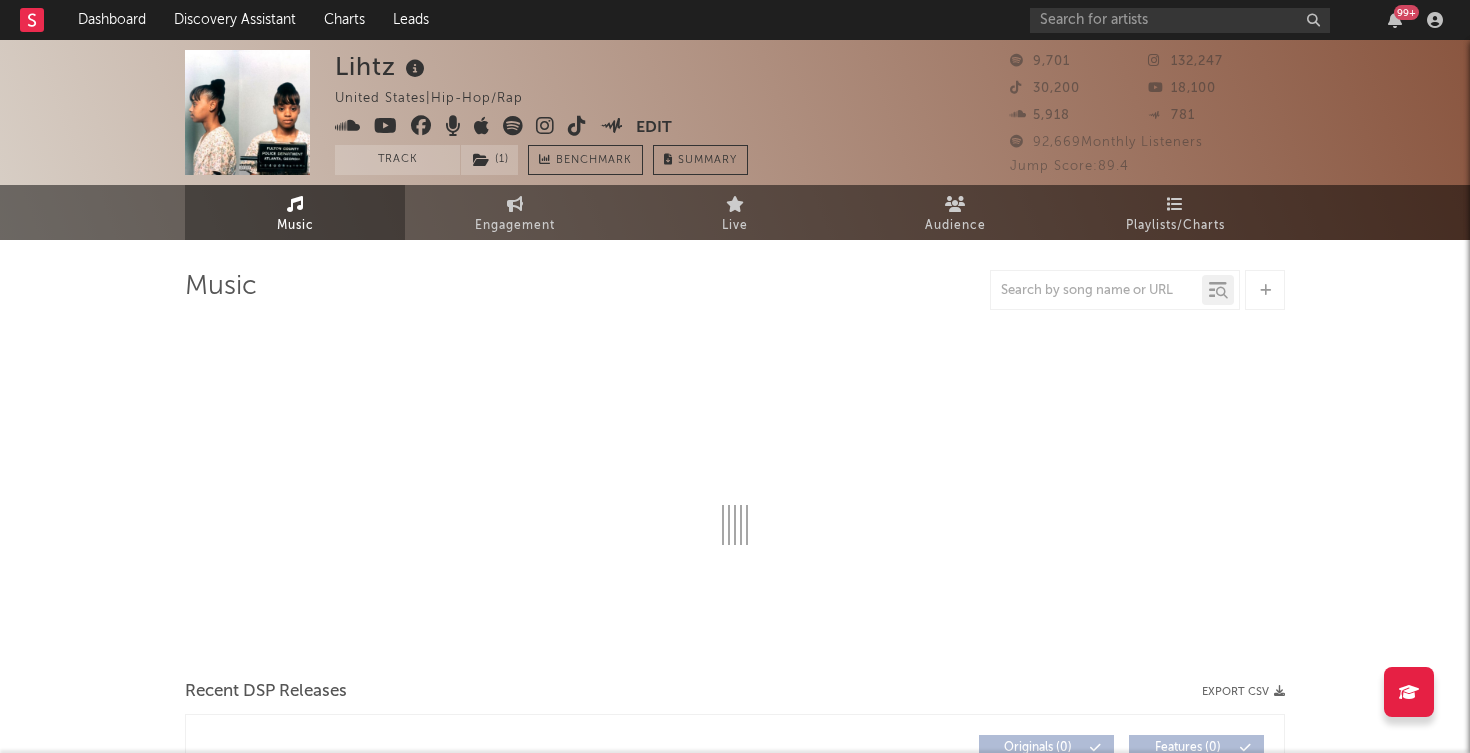 select on "6m" 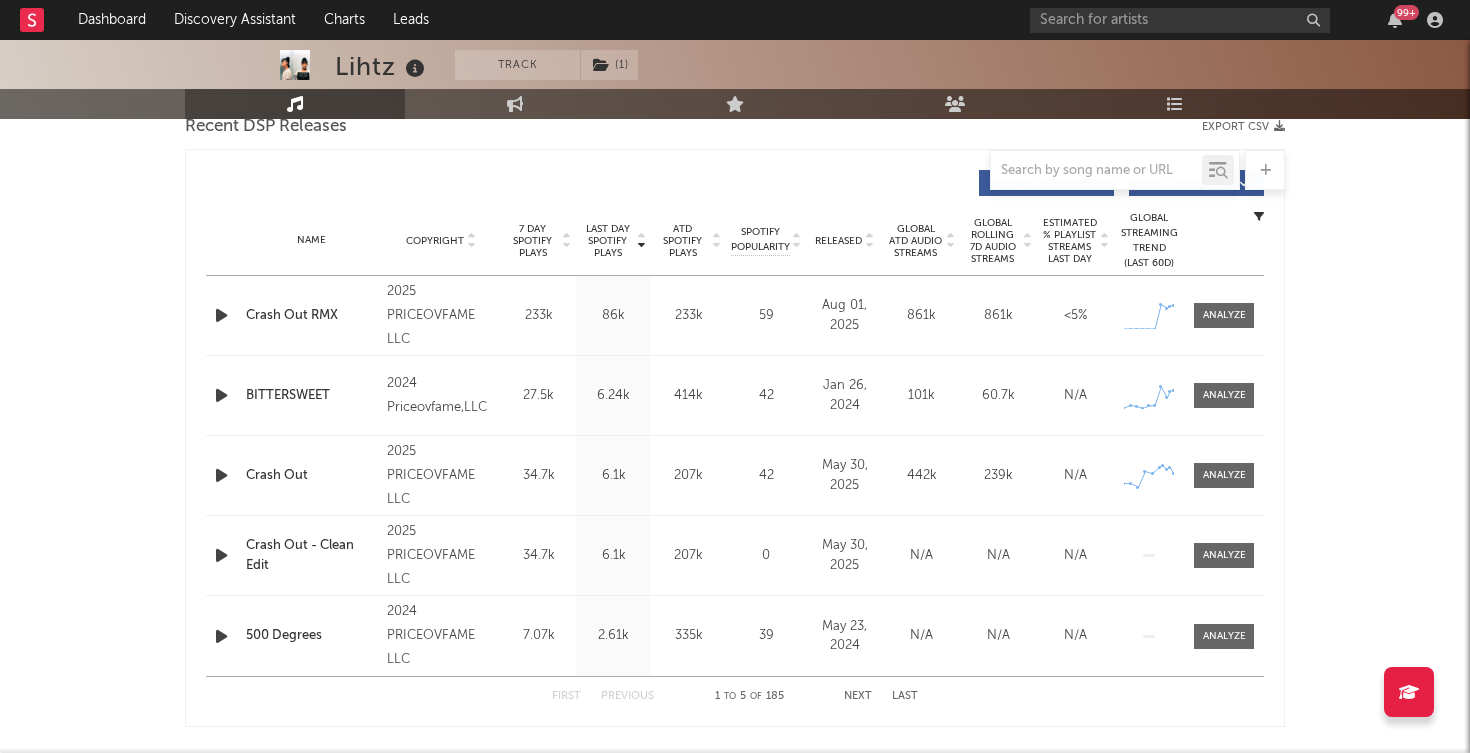 scroll, scrollTop: 911, scrollLeft: 0, axis: vertical 